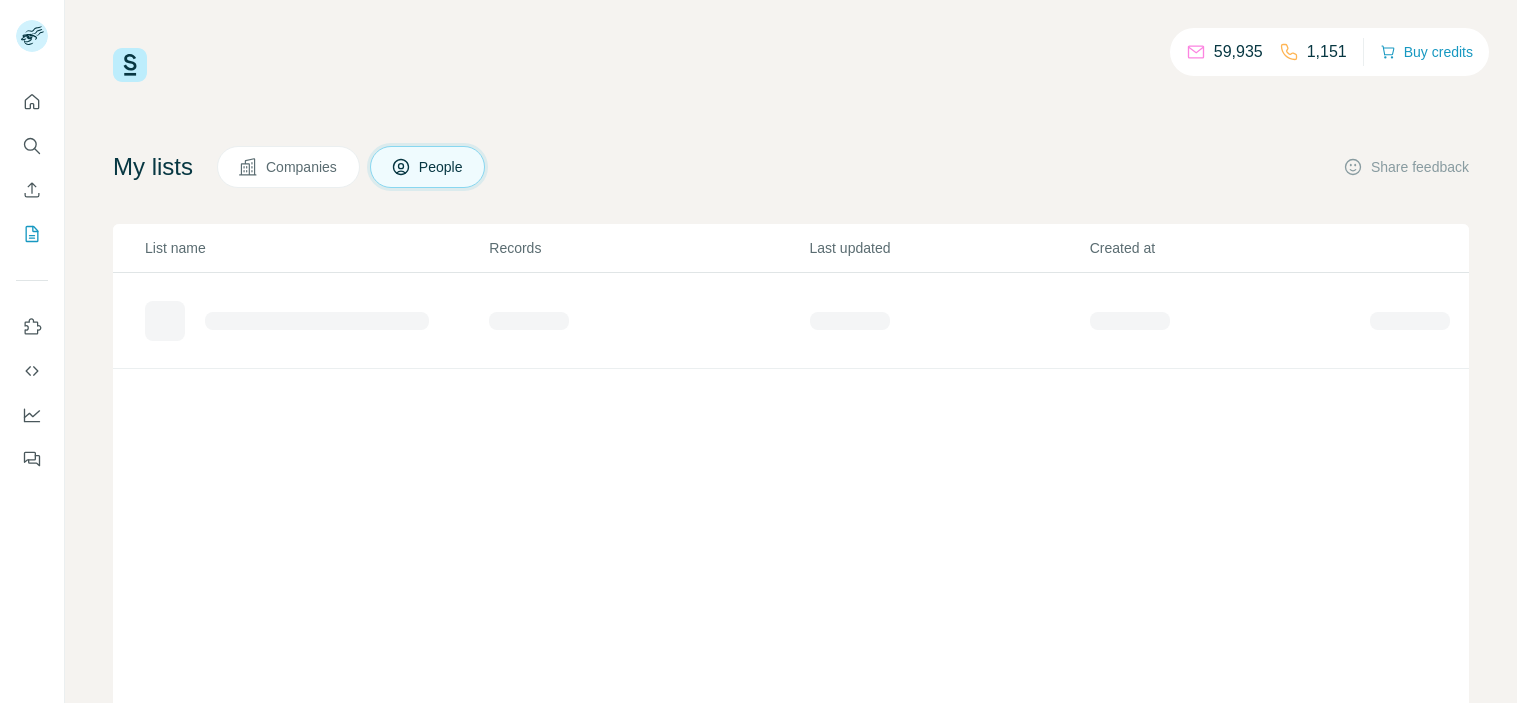 scroll, scrollTop: 0, scrollLeft: 0, axis: both 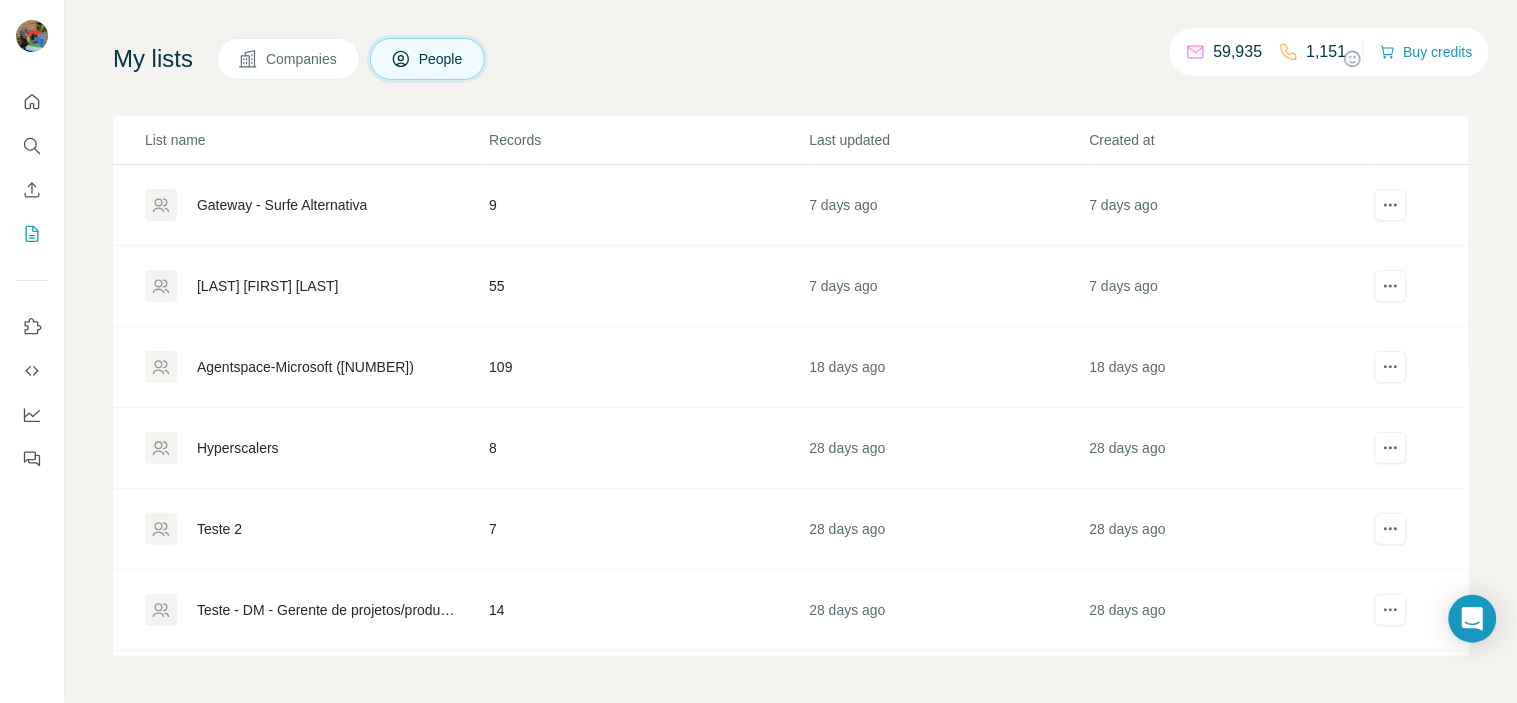 click on "[LAST] [FIRST] [LAST]" at bounding box center (300, 286) 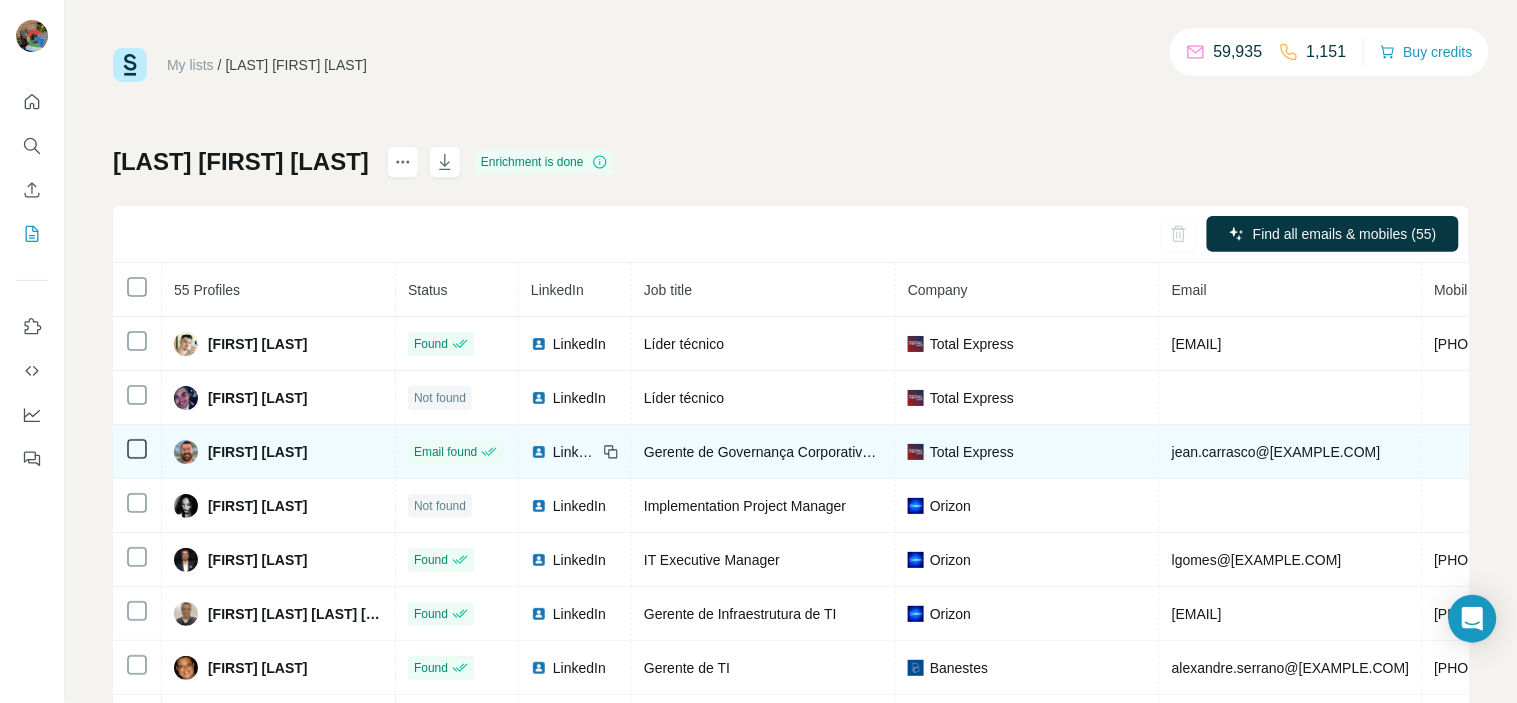 click on "[FIRST] [LAST]" at bounding box center [279, 452] 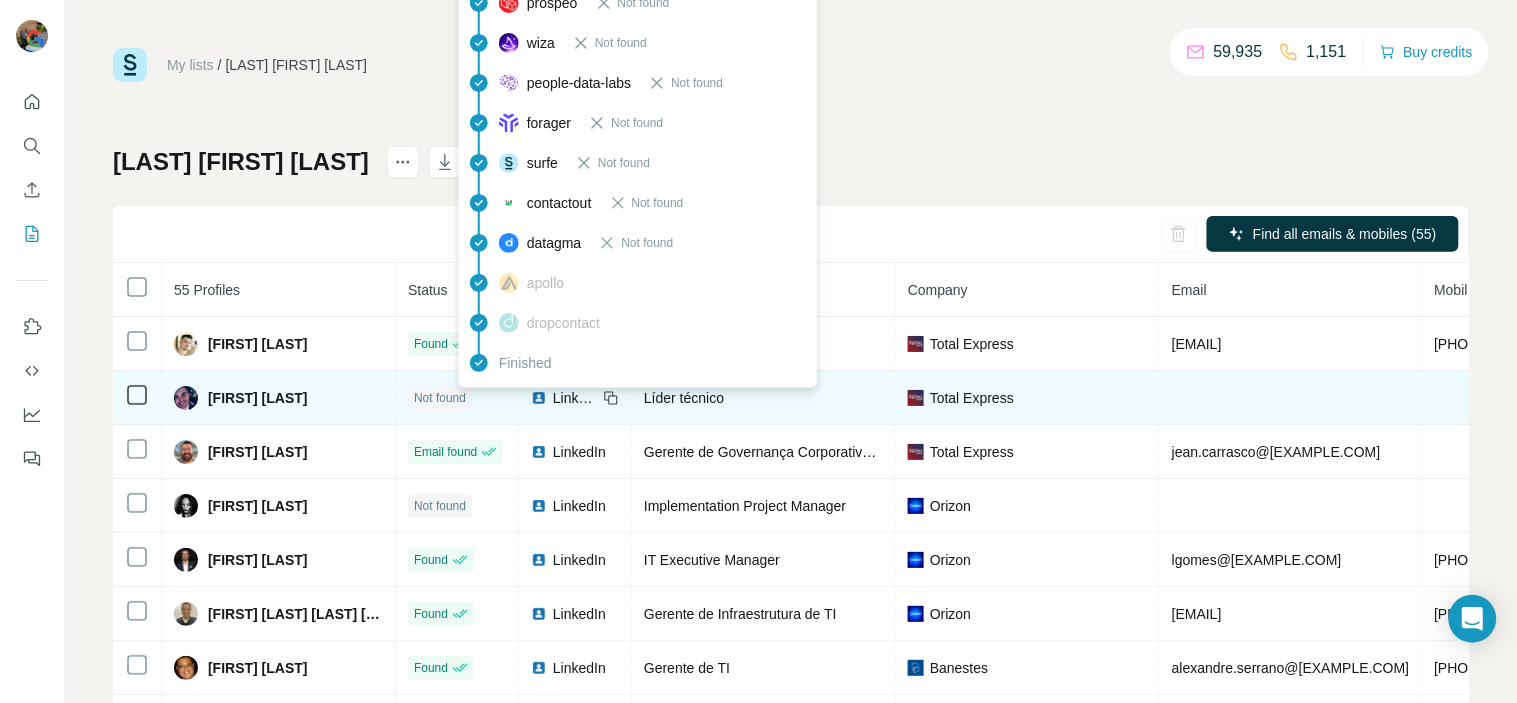 click on "Not found" at bounding box center (440, 398) 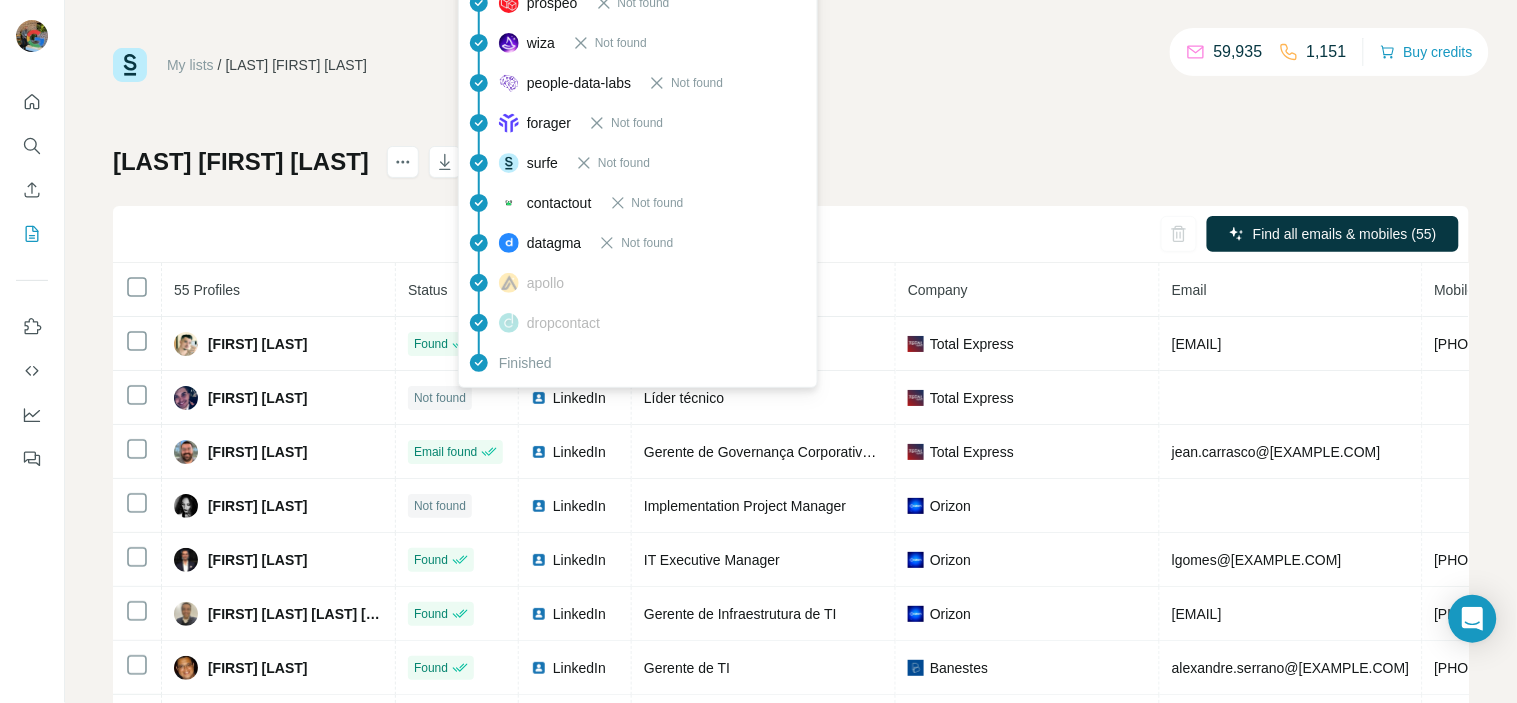 click on "Lista [FIRST] [LAST] Enrichment is done Find all emails & mobiles ([PHONE]) ([PHONE]) Profiles Status LinkedIn Job title Company Email Mobile Company website Landline Country [FIRST] [LAST] Found LinkedIn Líder técnico Total Express [EMAIL] [PHONE] totalexpress.com.br Brazil [FIRST] [LAST] Not found LinkedIn Líder técnico Total Express totalexpress.com.br Brazil [FIRST] [LAST] Email found LinkedIn Gerente de Governança Corporativa de TI Total Express [EMAIL] totalexpress.com.br Brazil [FIRST] [LAST] Not found LinkedIn Implementation Project Manager Orizon orizon.com.br United Kingdom [FIRST] [LAST] Found LinkedIn IT Executive Manager Orizon [EMAIL] [PHONE] orizon.com.br Brazil [FIRST] [LAST] Found LinkedIn Gerente de Infraestrutura de TI Orizon [EMAIL] [PHONE] orizon.com.br Brazil [FIRST] [LAST] Found LinkedIn Gerente de TI Banestes [EMAIL]" at bounding box center [791, 468] 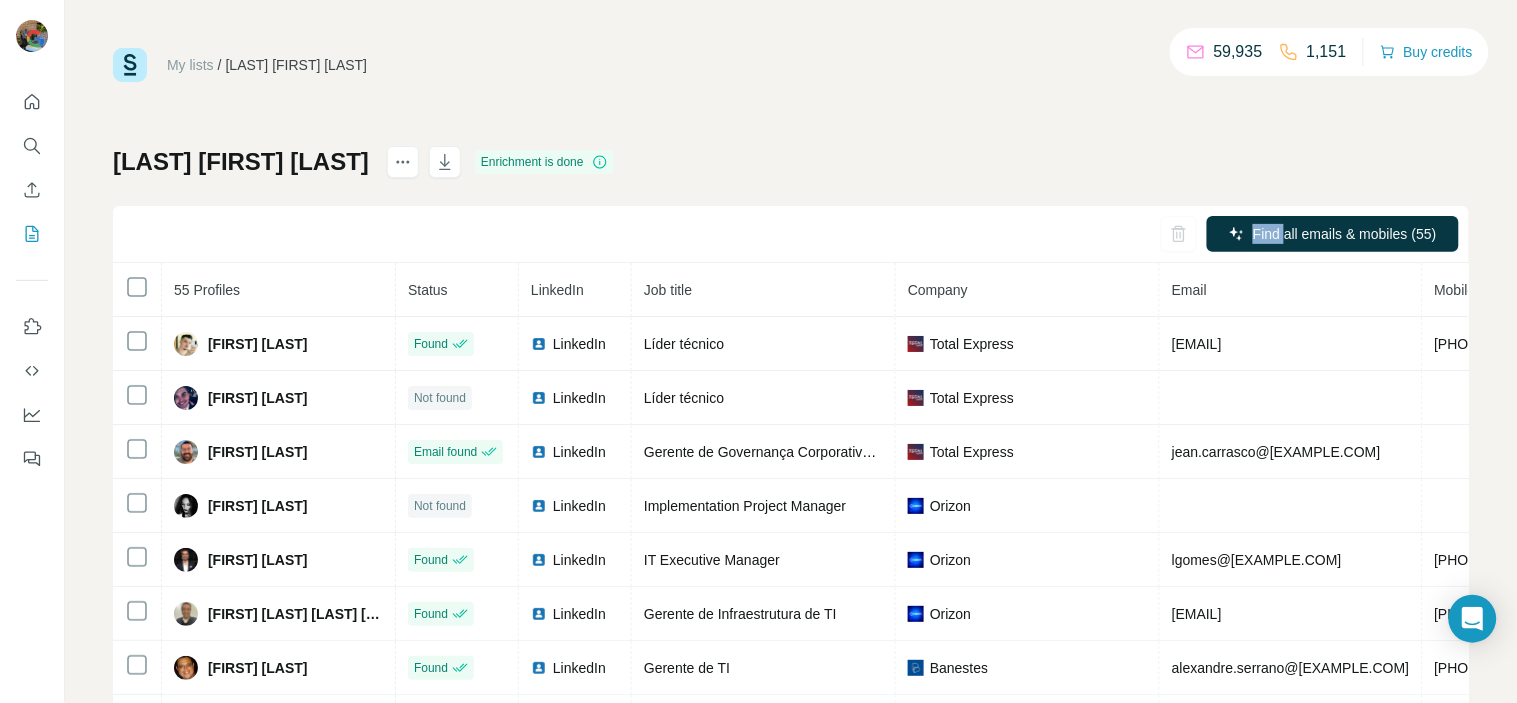 click on "Lista [FIRST] [LAST] Enrichment is done Find all emails & mobiles ([PHONE]) ([PHONE]) Profiles Status LinkedIn Job title Company Email Mobile Company website Landline Country [FIRST] [LAST] Found LinkedIn Líder técnico Total Express [EMAIL] [PHONE] totalexpress.com.br Brazil [FIRST] [LAST] Not found LinkedIn Líder técnico Total Express totalexpress.com.br Brazil [FIRST] [LAST] Email found LinkedIn Gerente de Governança Corporativa de TI Total Express [EMAIL] totalexpress.com.br Brazil [FIRST] [LAST] Not found LinkedIn Implementation Project Manager Orizon orizon.com.br United Kingdom [FIRST] [LAST] Found LinkedIn IT Executive Manager Orizon [EMAIL] [PHONE] orizon.com.br Brazil [FIRST] [LAST] Found LinkedIn Gerente de Infraestrutura de TI Orizon [EMAIL] [PHONE] orizon.com.br Brazil [FIRST] [LAST] Found LinkedIn Gerente de TI Banestes [EMAIL]" at bounding box center [791, 468] 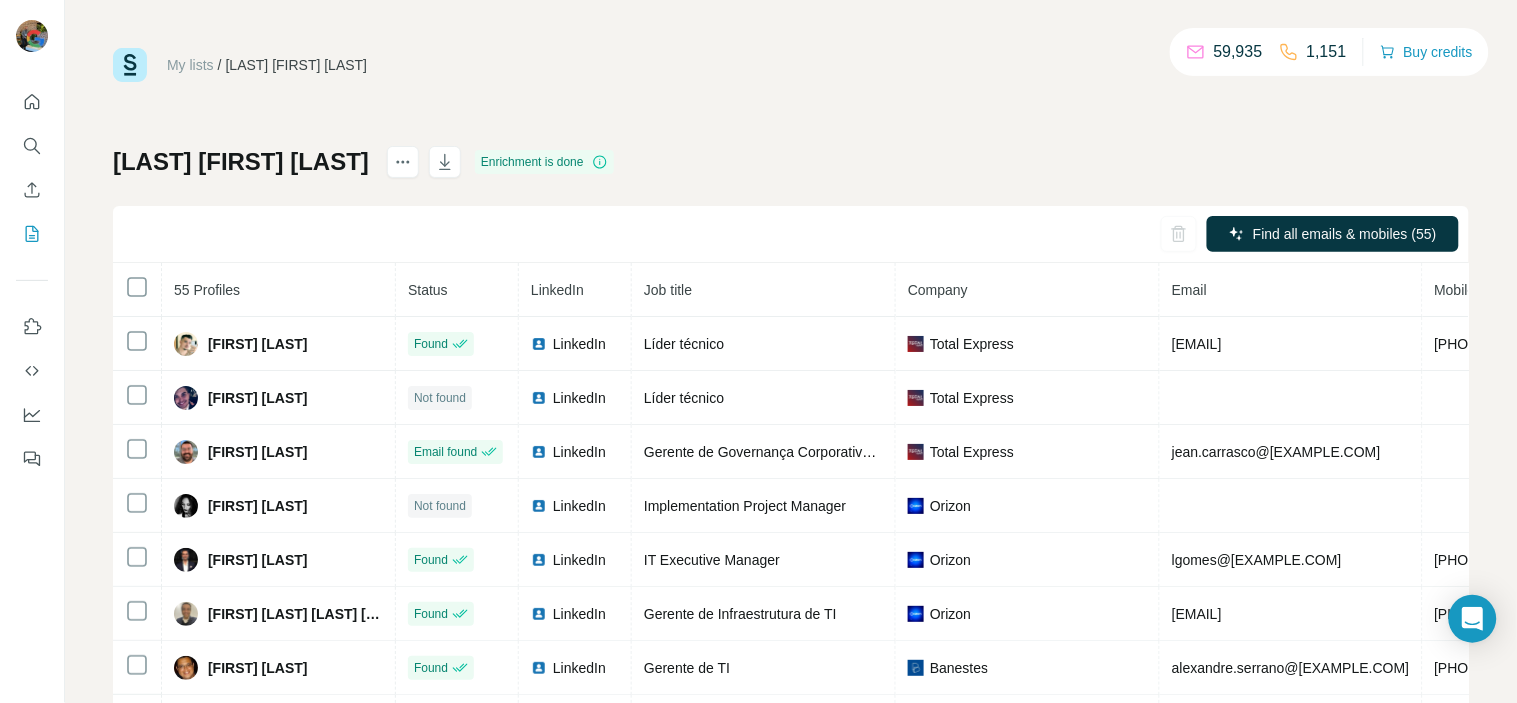 scroll, scrollTop: 135, scrollLeft: 0, axis: vertical 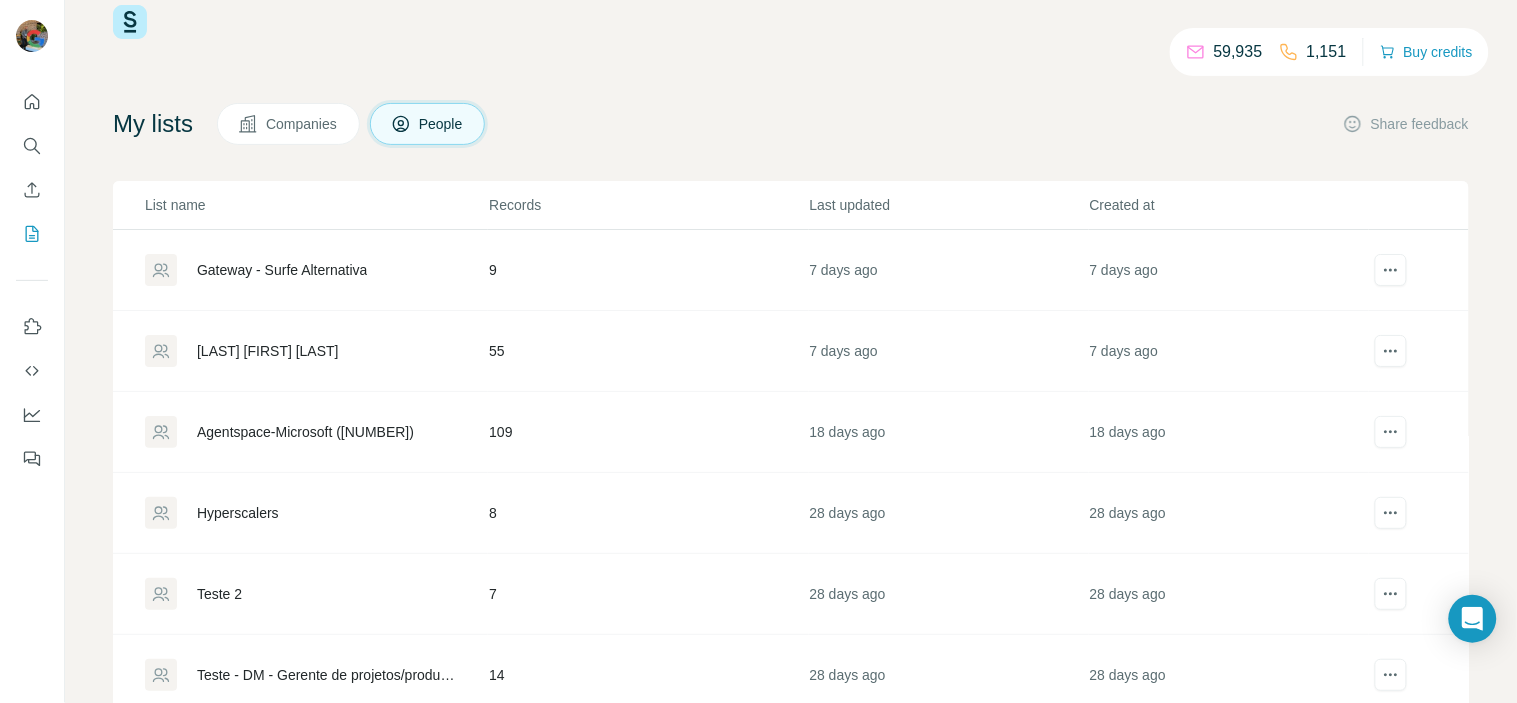 click on "[LAST] [FIRST] [LAST]" at bounding box center [268, 351] 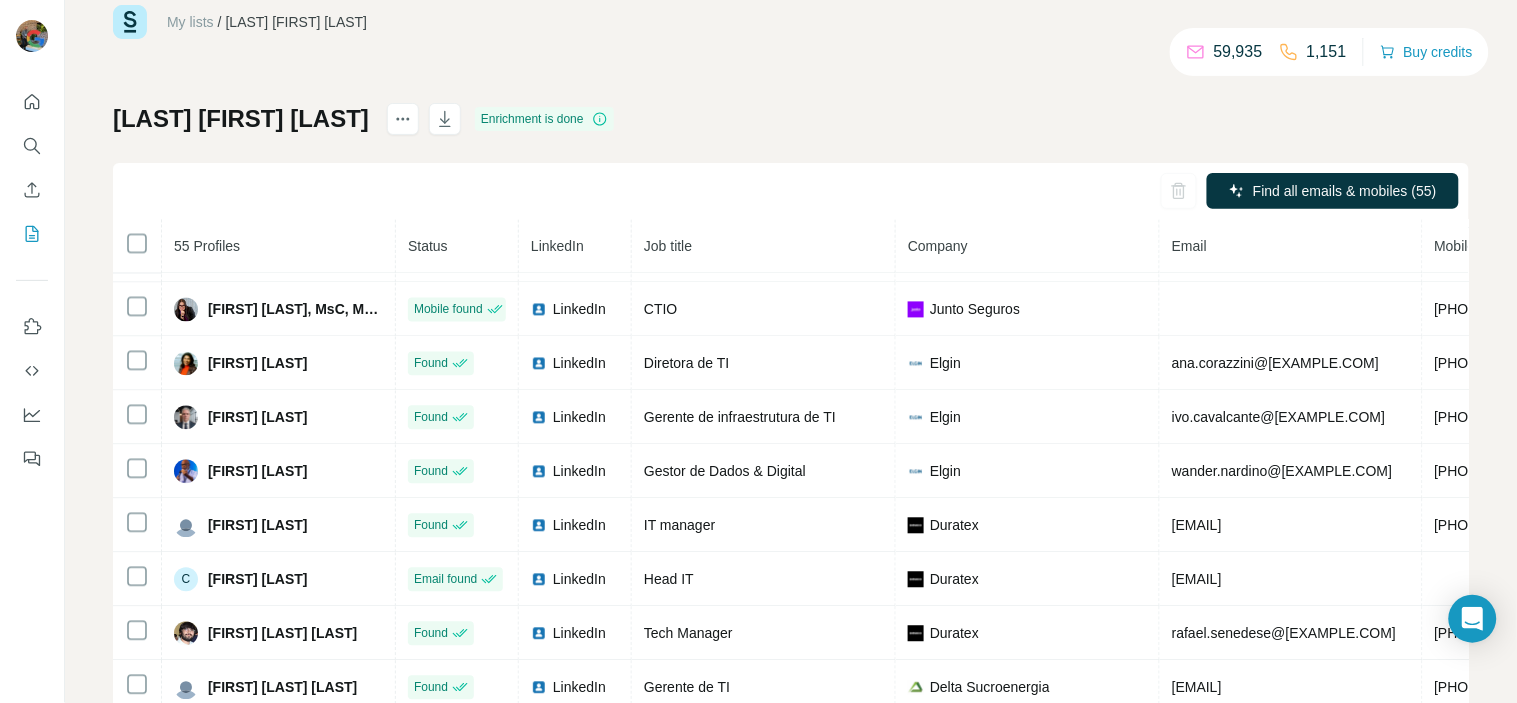 scroll, scrollTop: 1177, scrollLeft: 0, axis: vertical 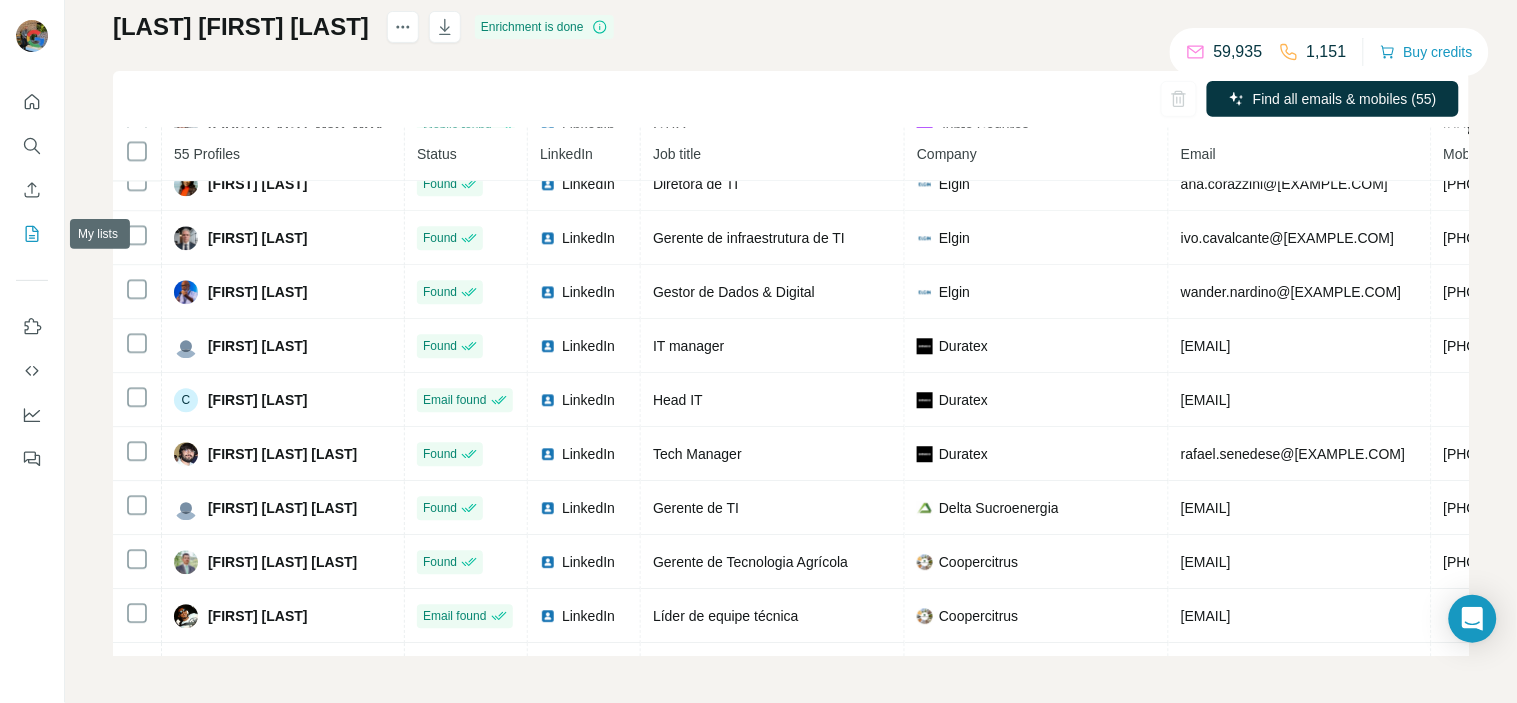 click at bounding box center (32, 234) 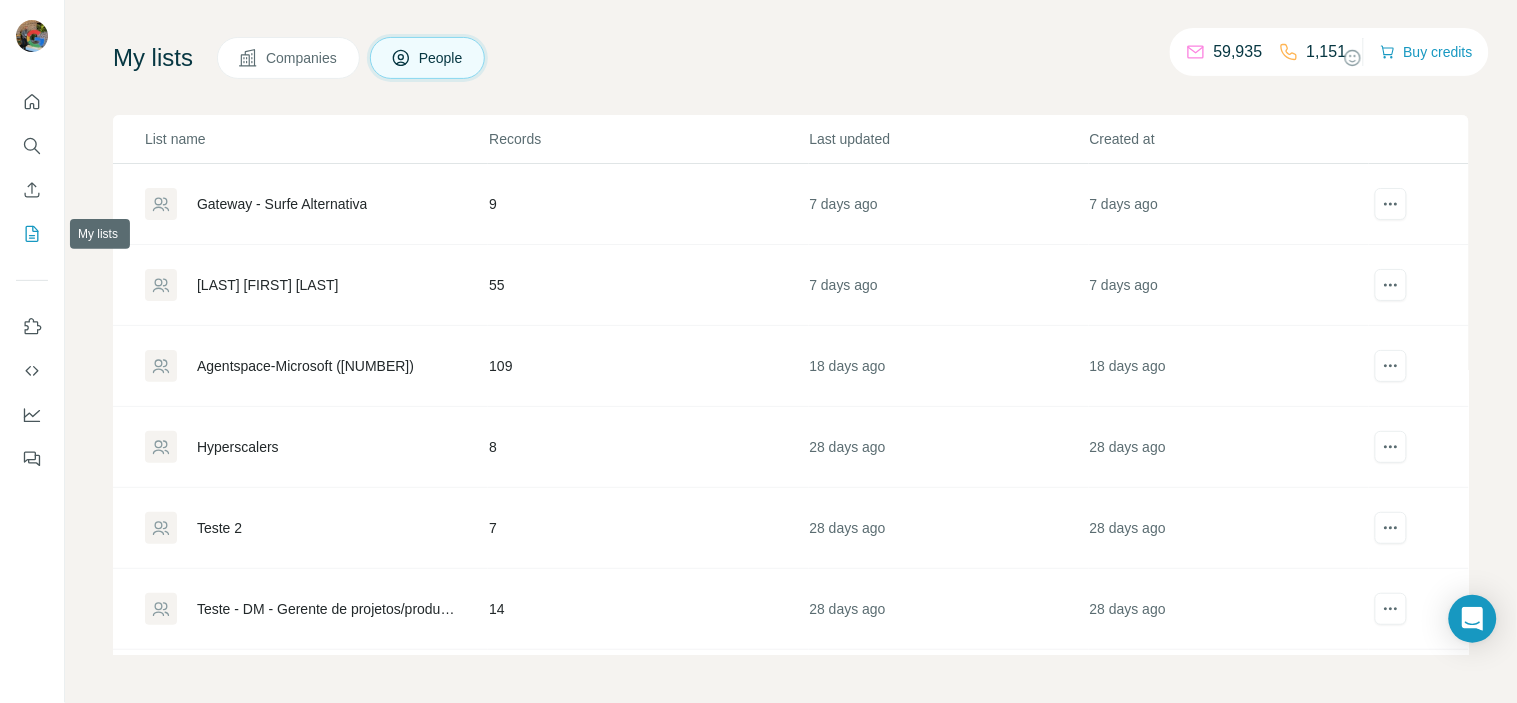 scroll, scrollTop: 108, scrollLeft: 0, axis: vertical 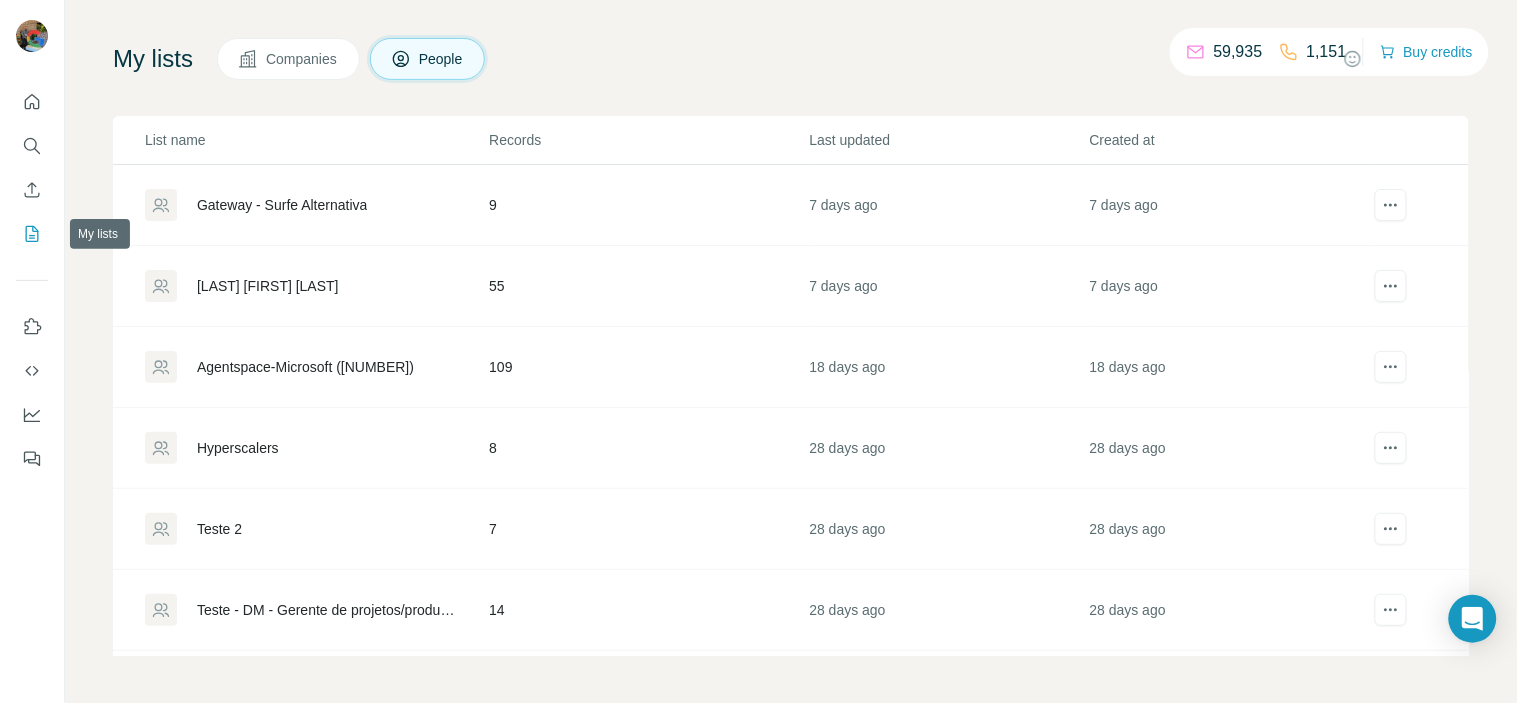 click at bounding box center (32, 234) 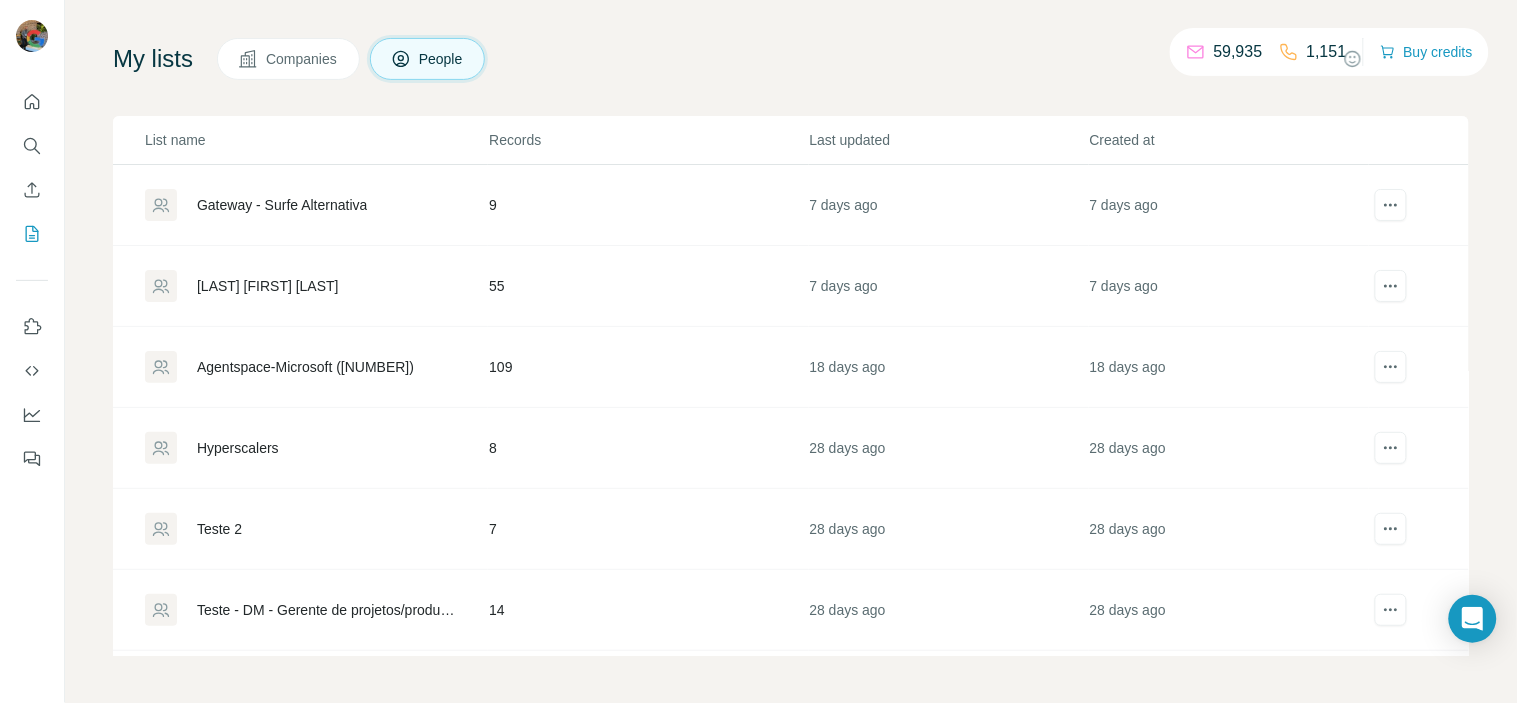 scroll, scrollTop: 157, scrollLeft: 0, axis: vertical 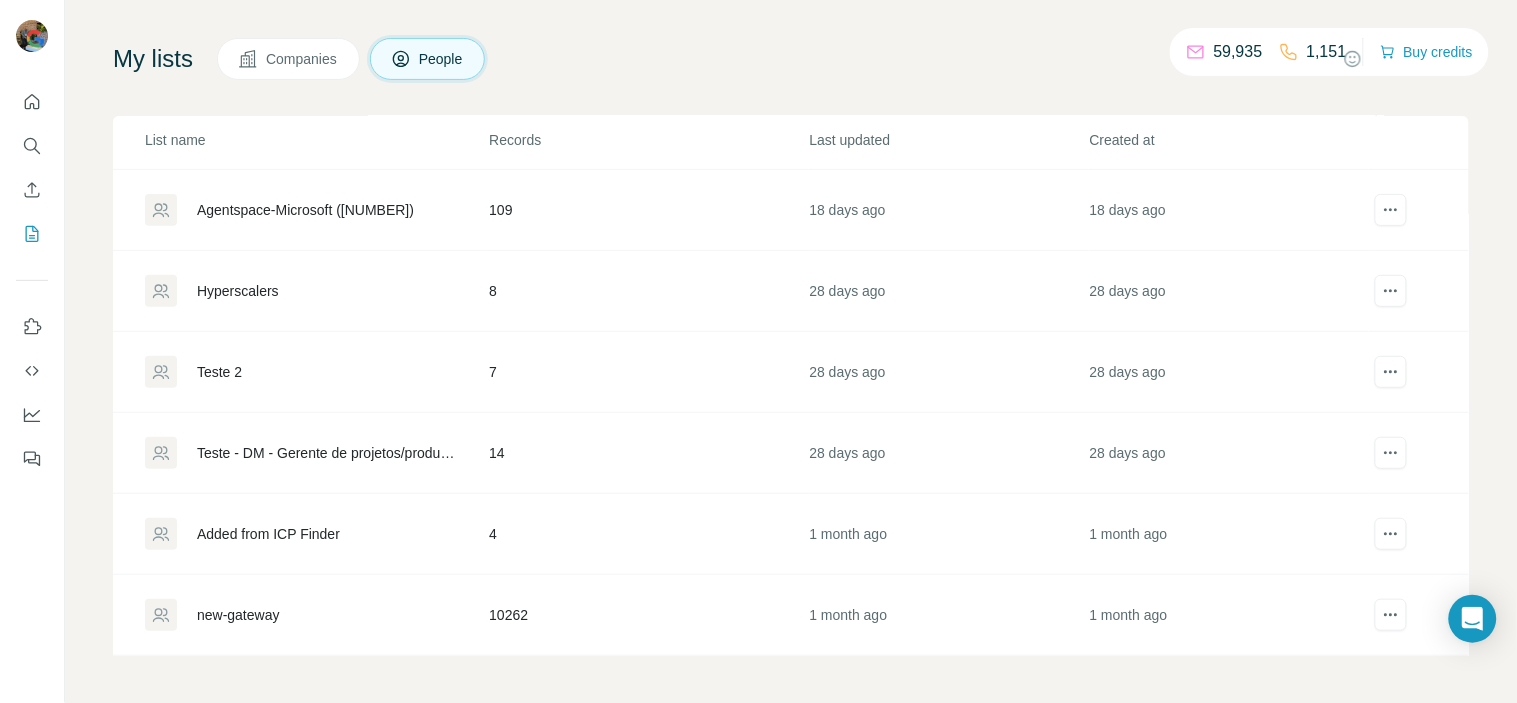 click on "new-gateway" at bounding box center (238, 615) 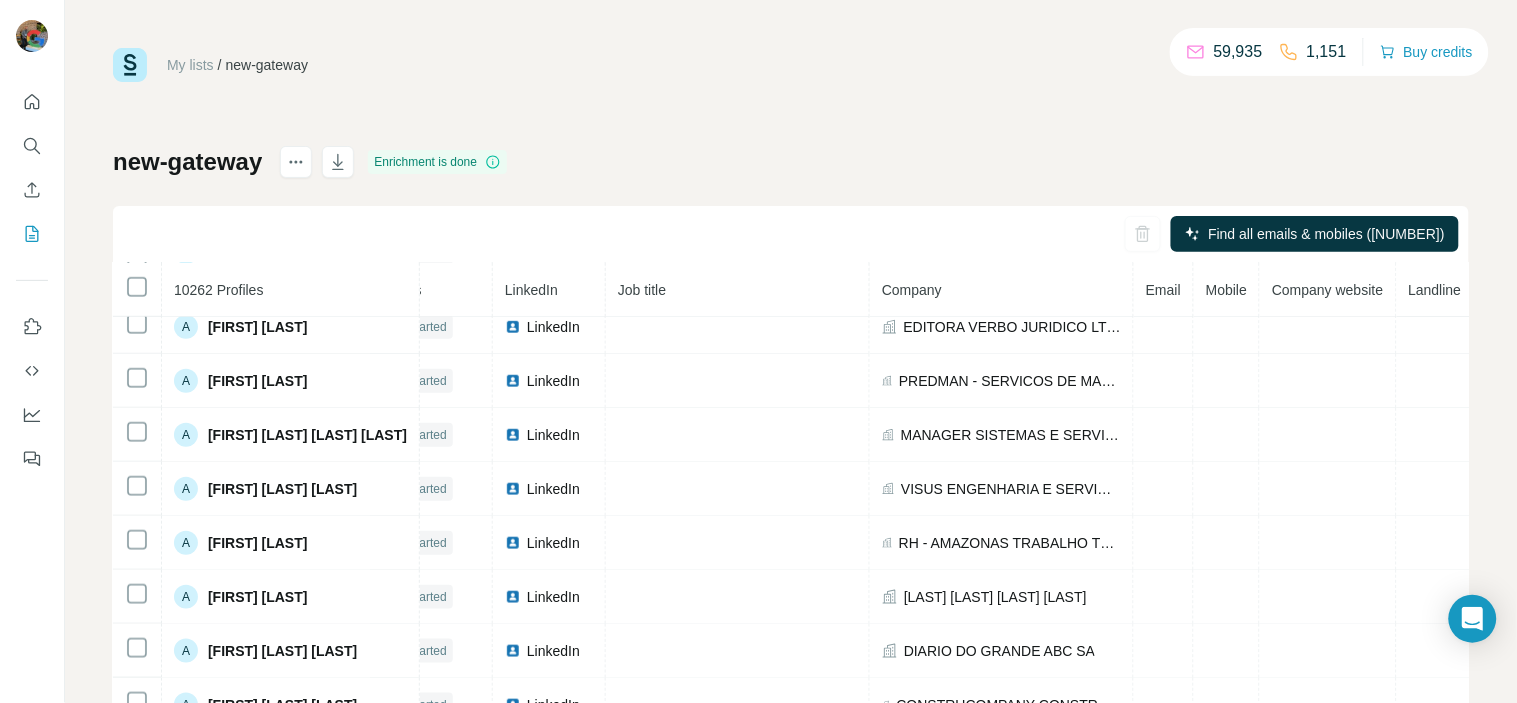 scroll, scrollTop: 631, scrollLeft: 50, axis: both 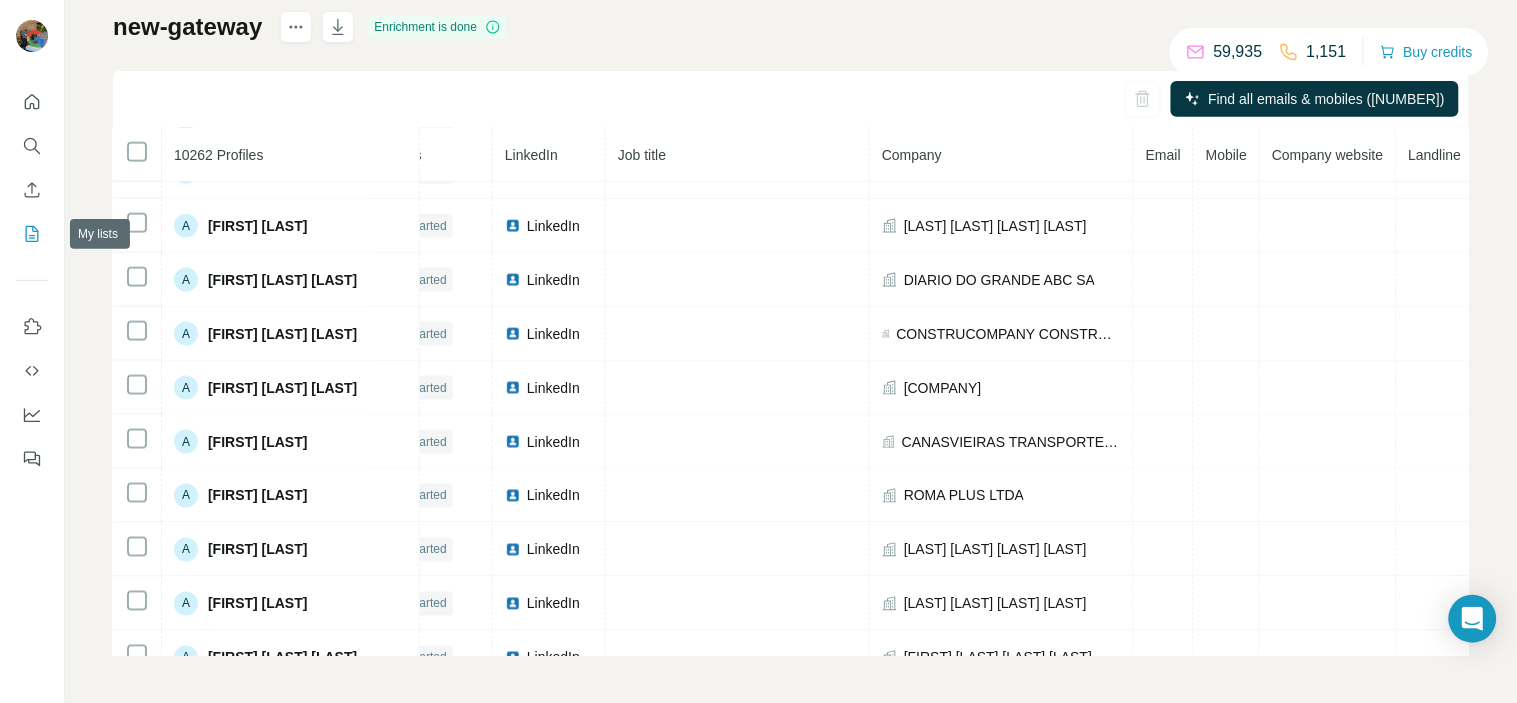 click at bounding box center [32, 234] 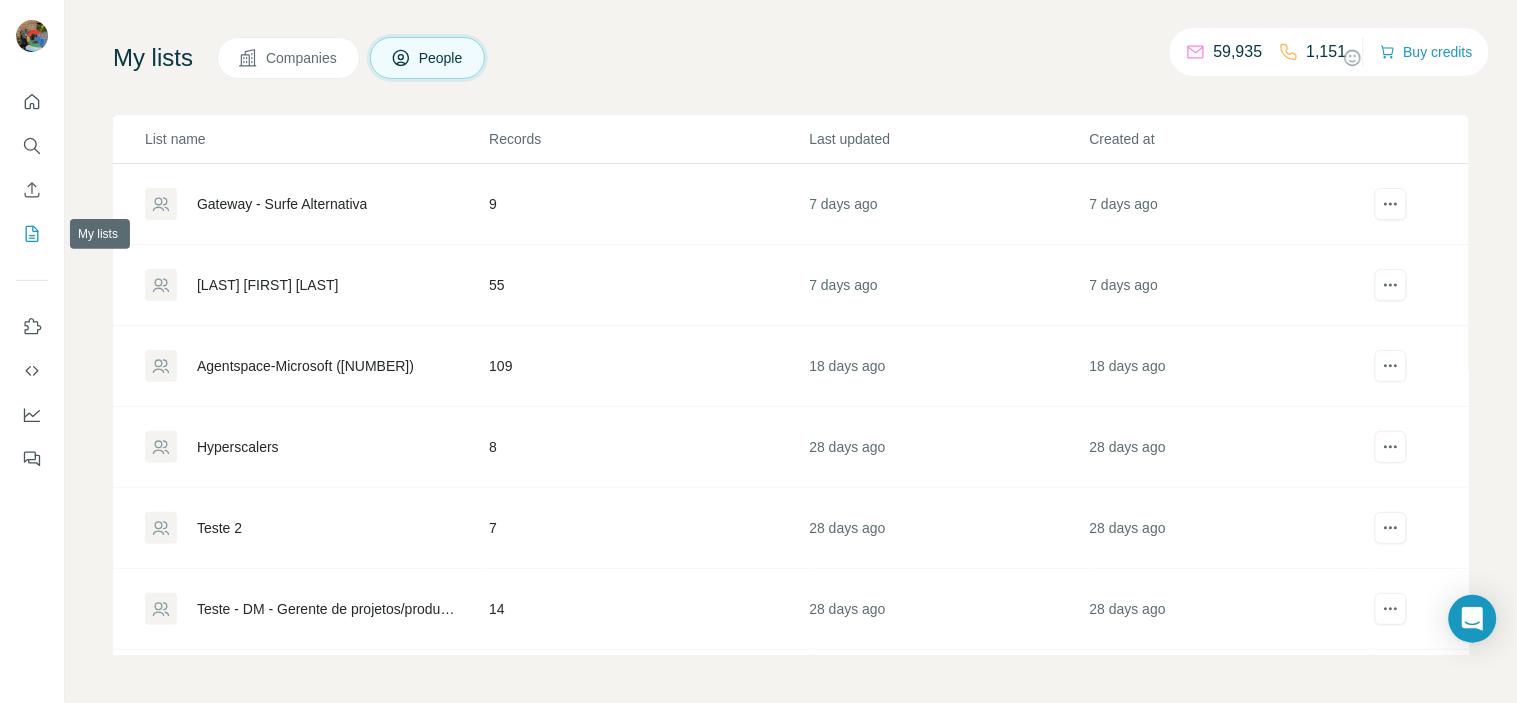 scroll, scrollTop: 108, scrollLeft: 0, axis: vertical 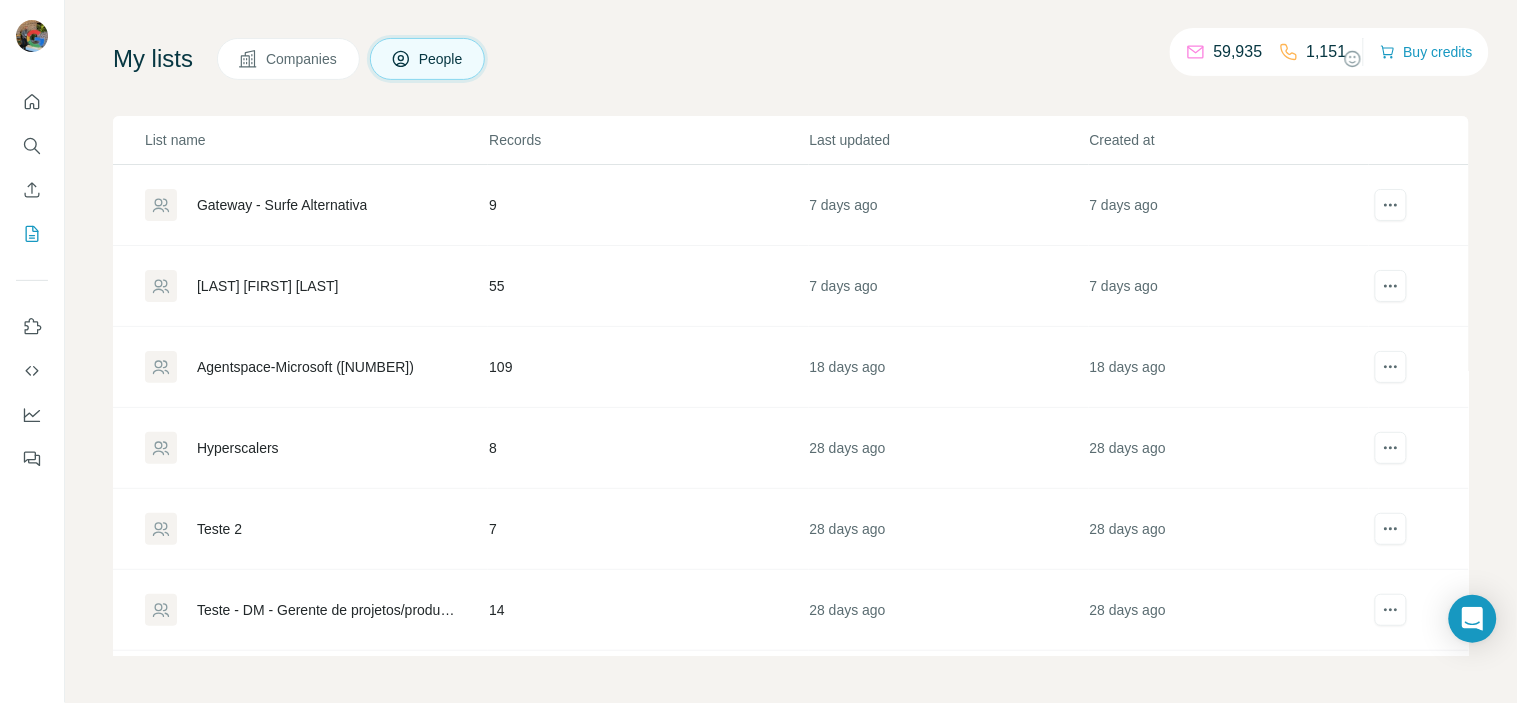 click on "28 days ago" at bounding box center (1229, 610) 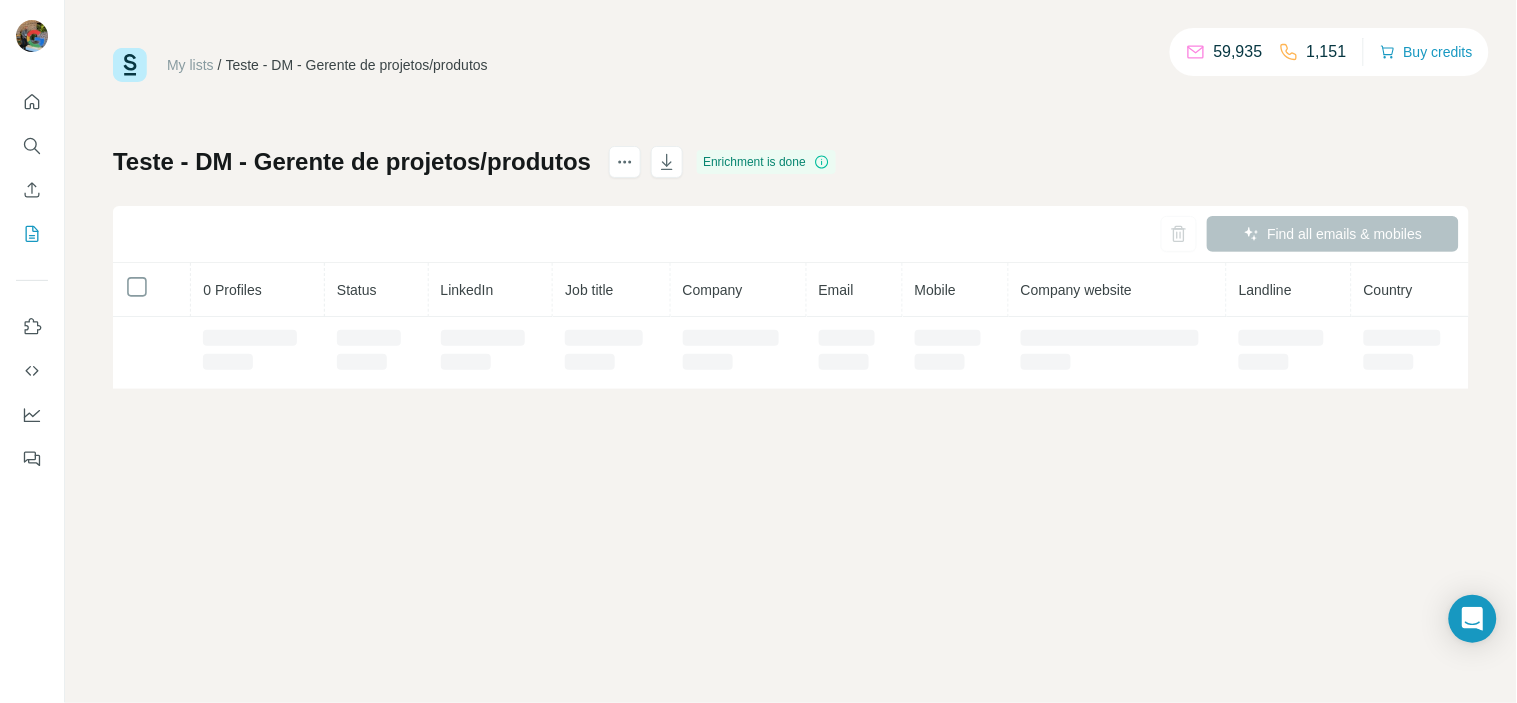 scroll, scrollTop: 0, scrollLeft: 0, axis: both 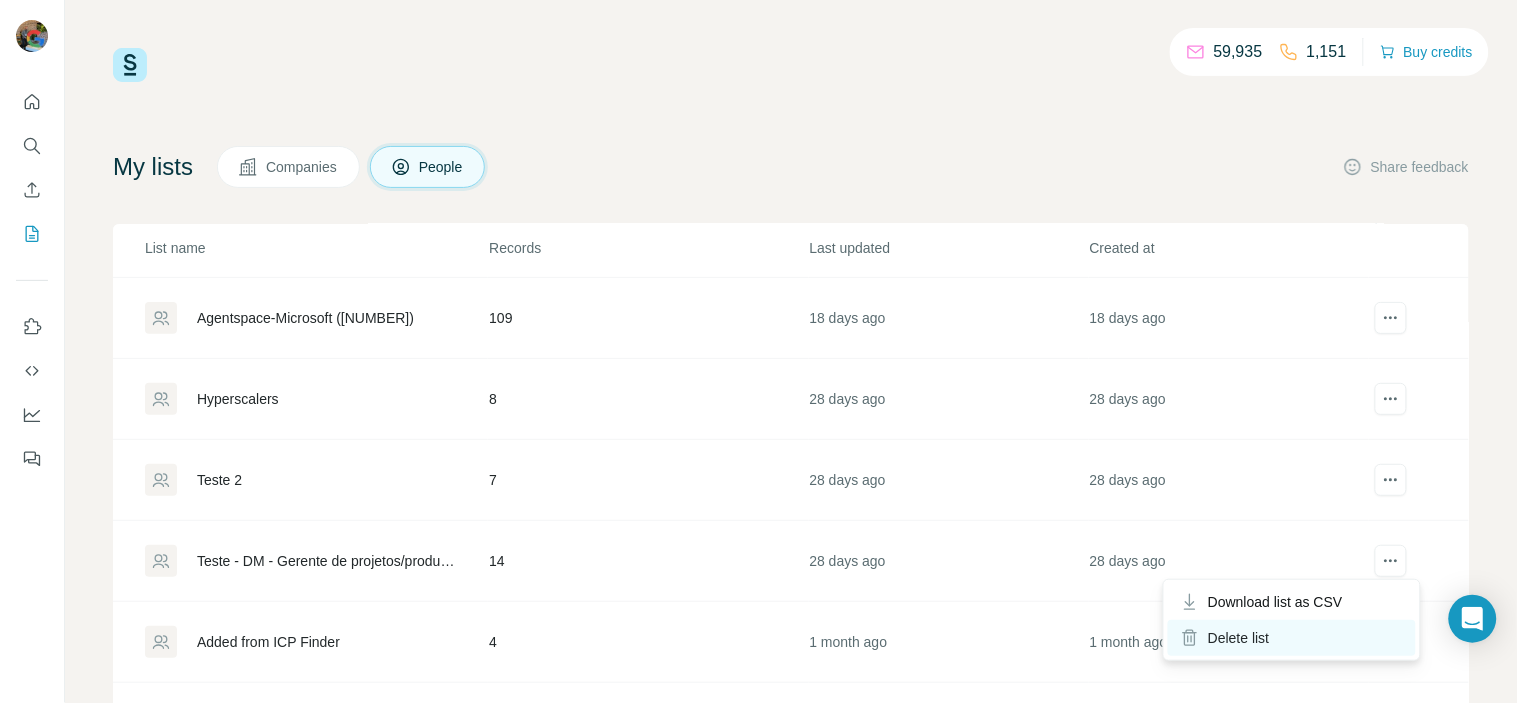 click on "Delete list" at bounding box center [1292, 638] 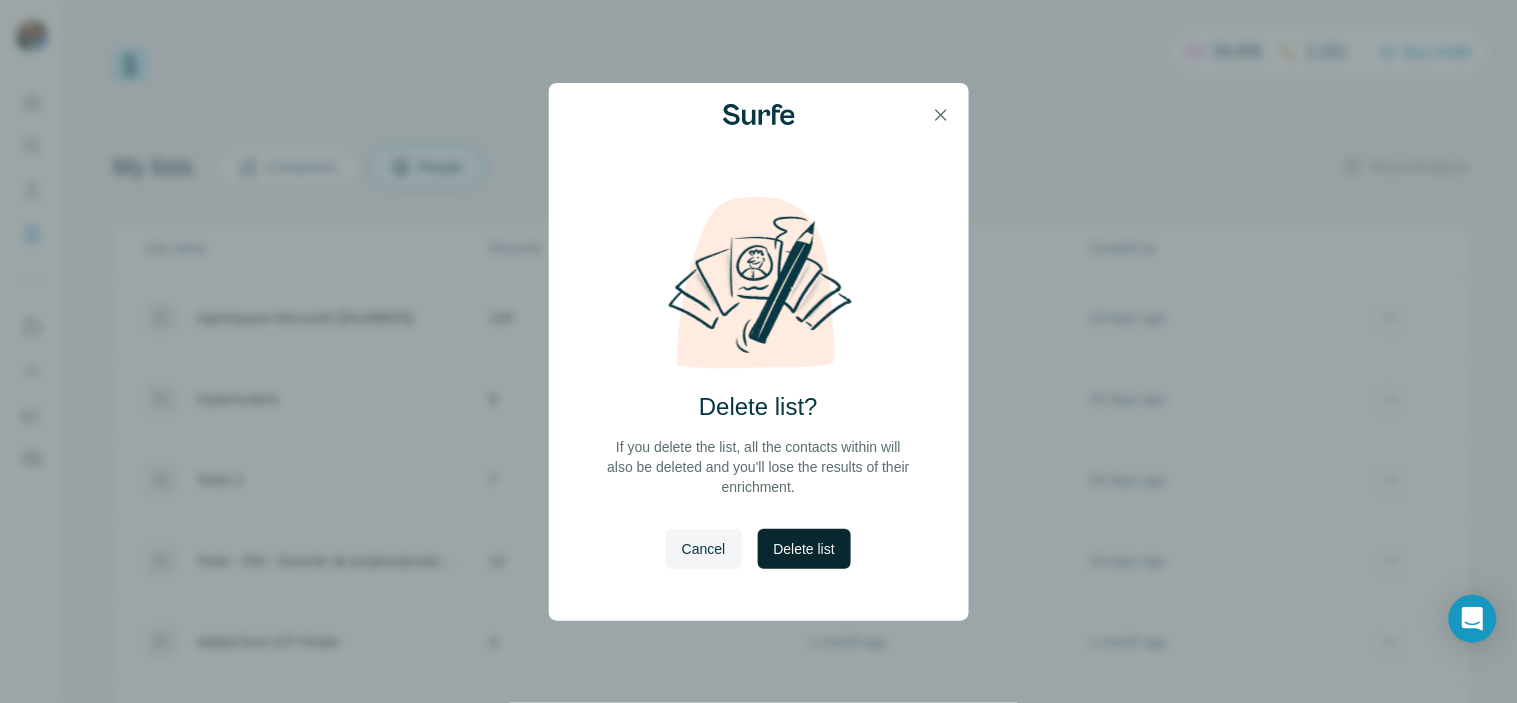click on "Delete list" at bounding box center (804, 549) 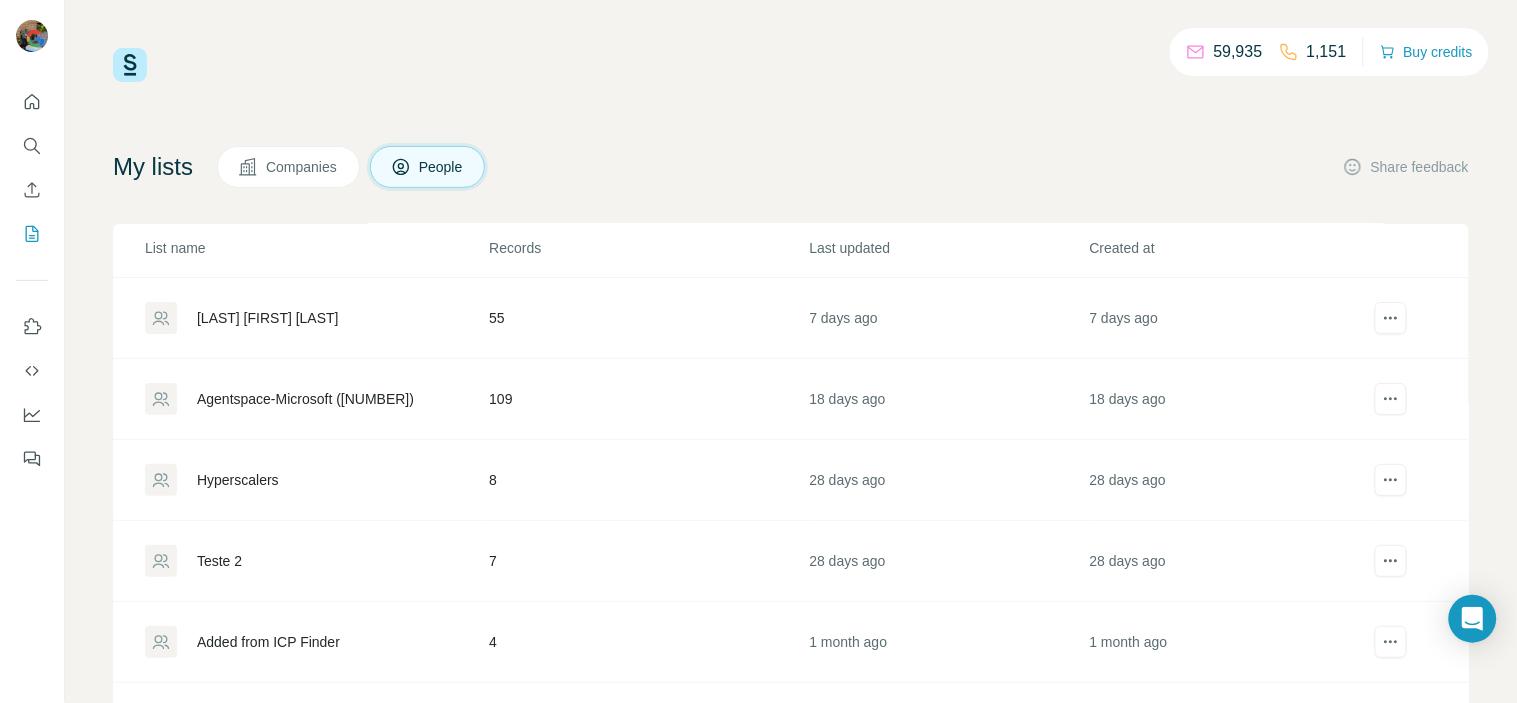 scroll, scrollTop: 76, scrollLeft: 0, axis: vertical 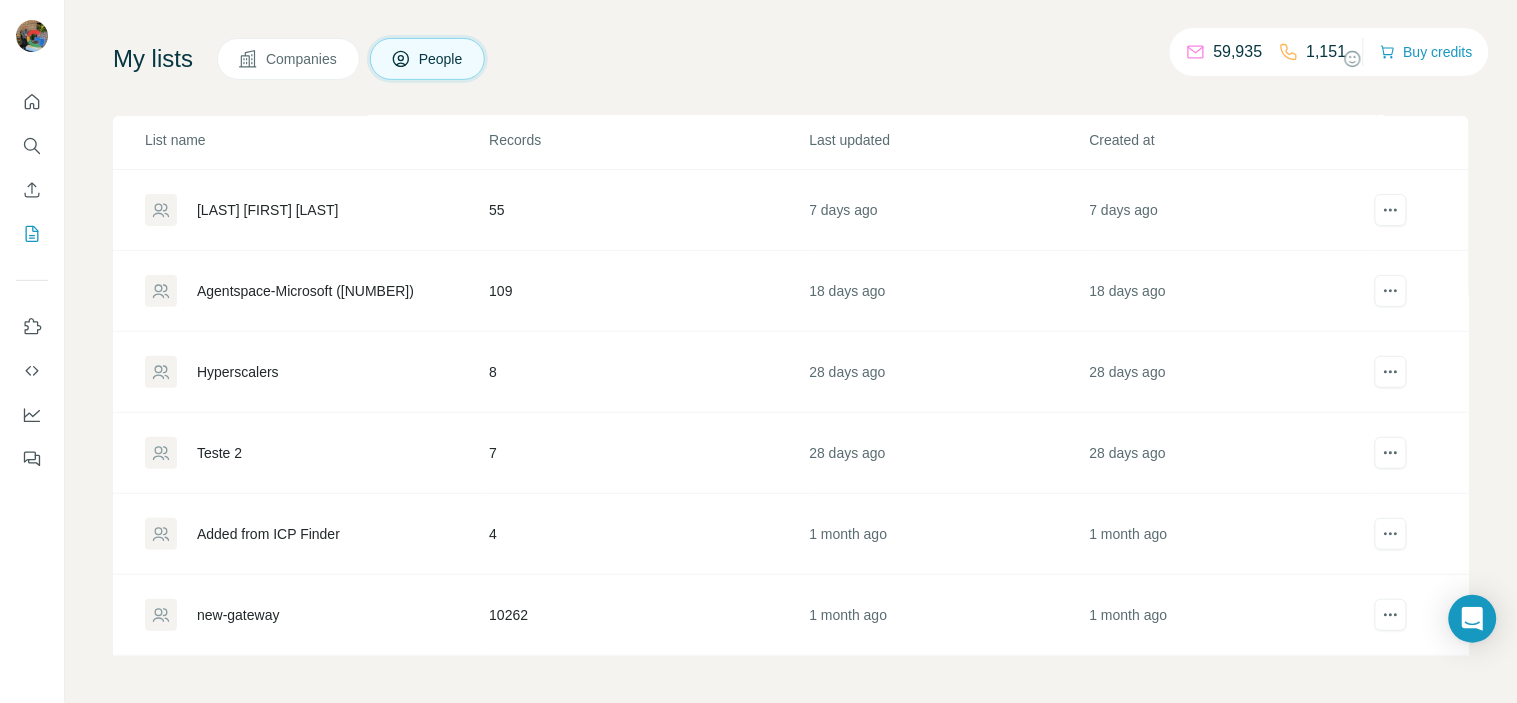click on "Agentspace-Microsoft ([NUMBER])" at bounding box center (305, 291) 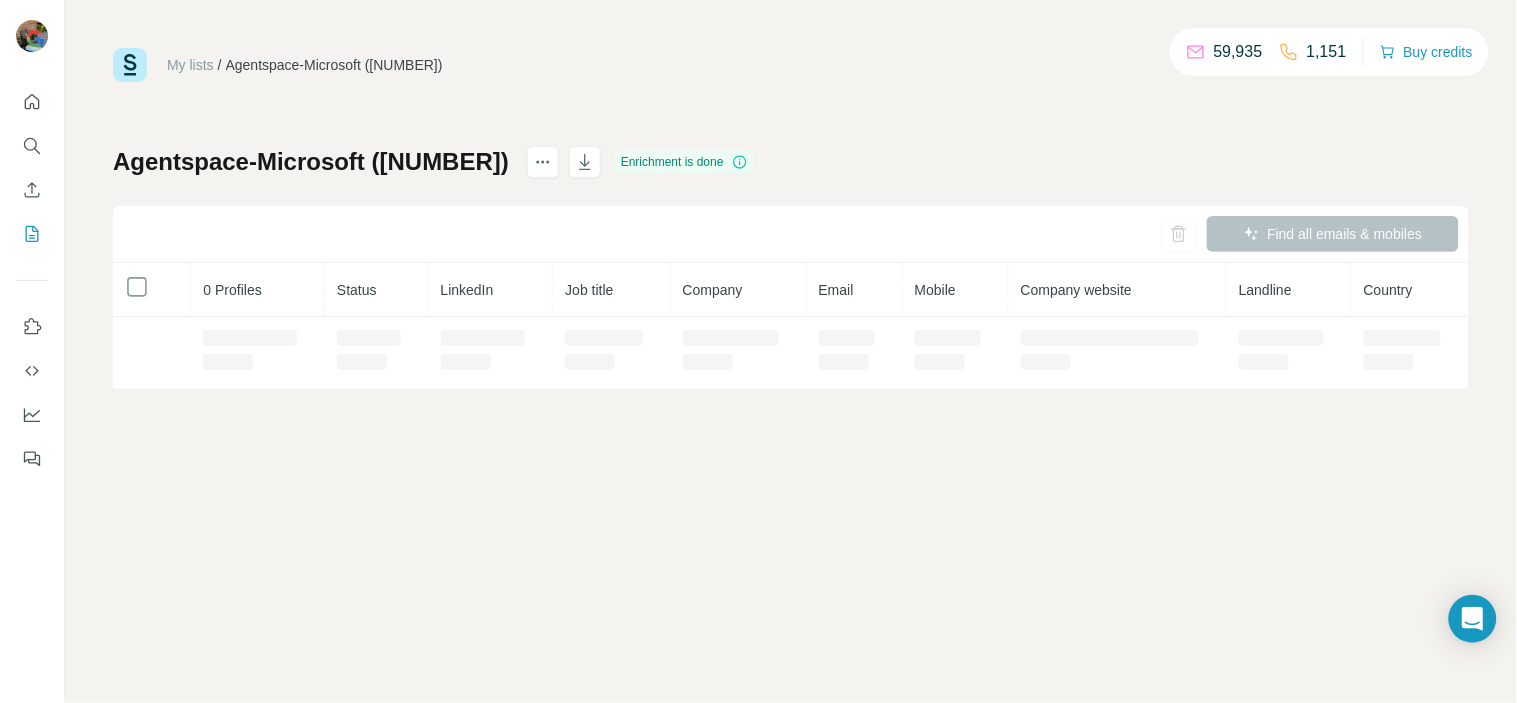 scroll, scrollTop: 0, scrollLeft: 0, axis: both 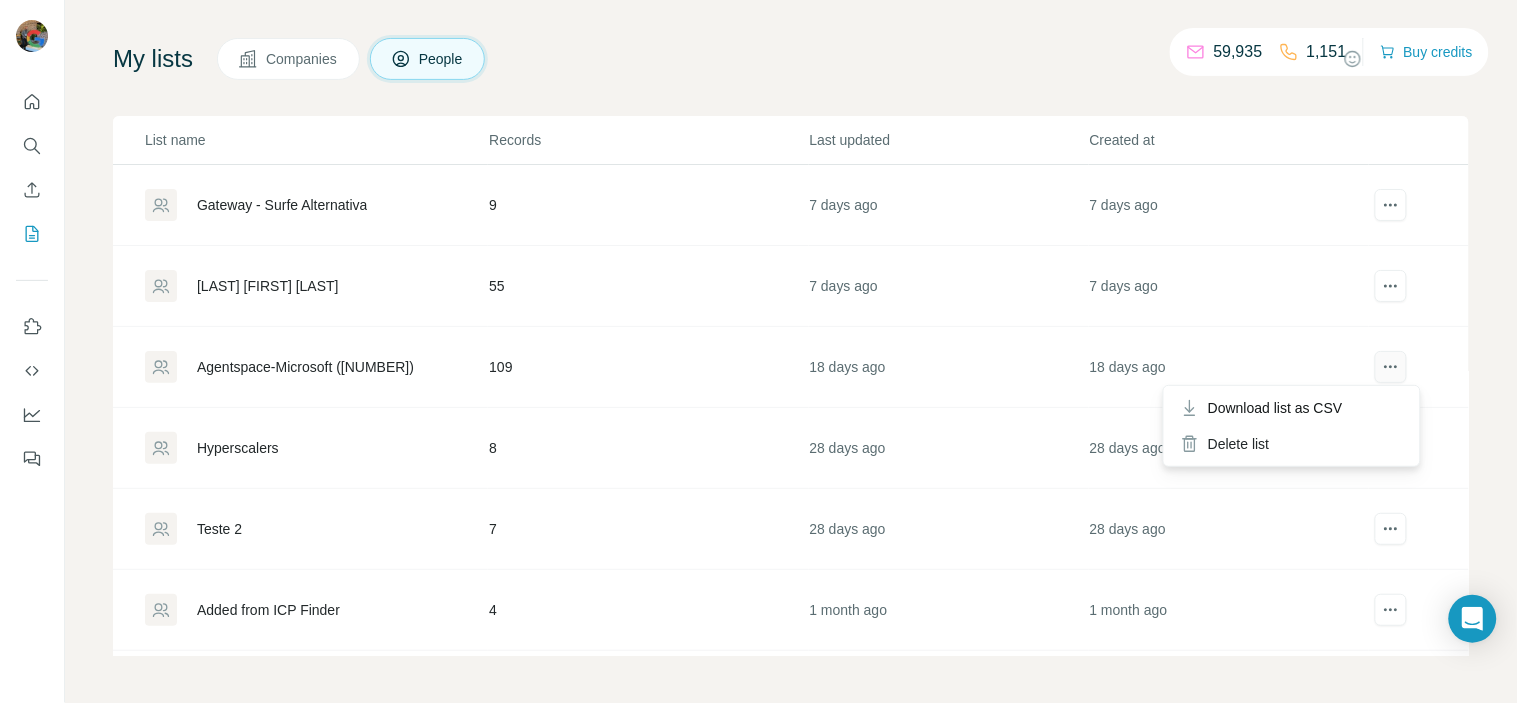 click 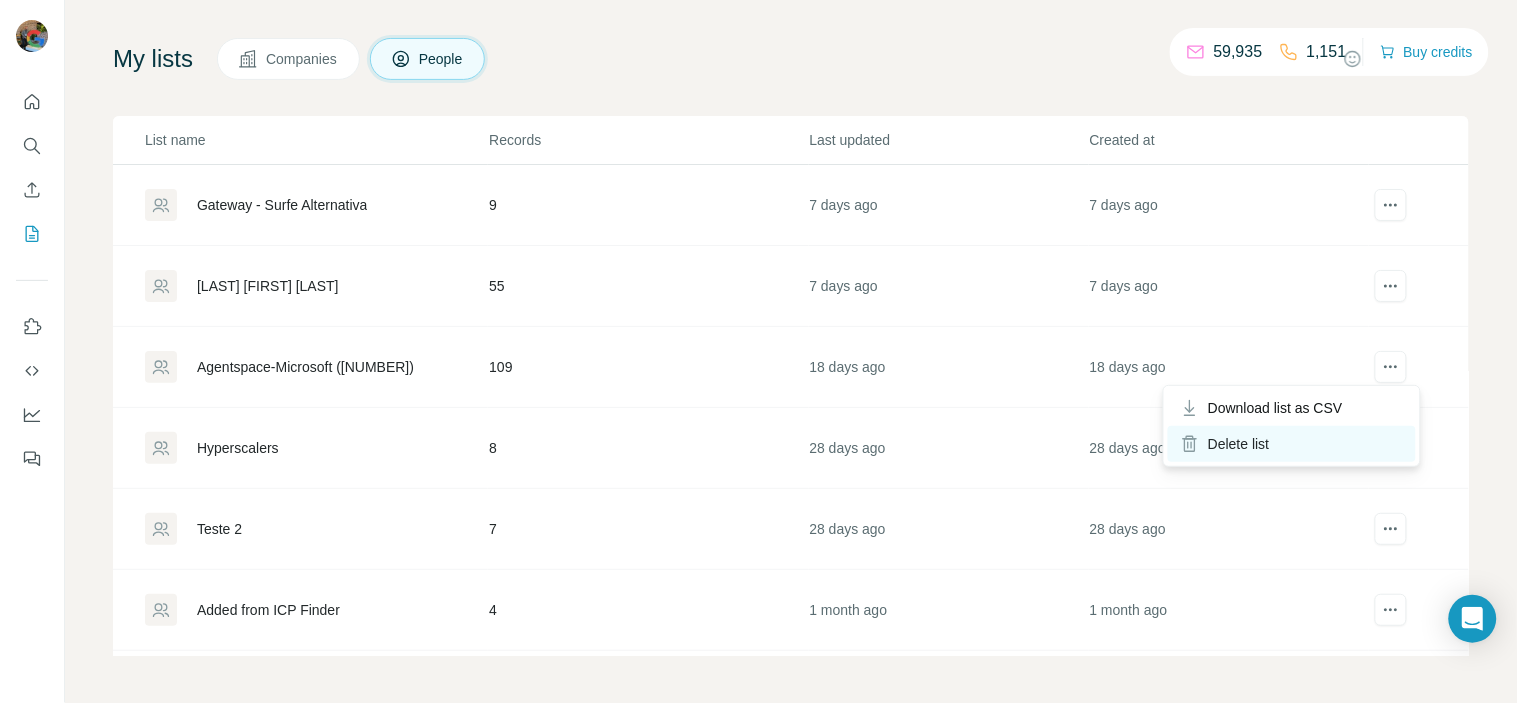 click on "Delete list" at bounding box center (1292, 444) 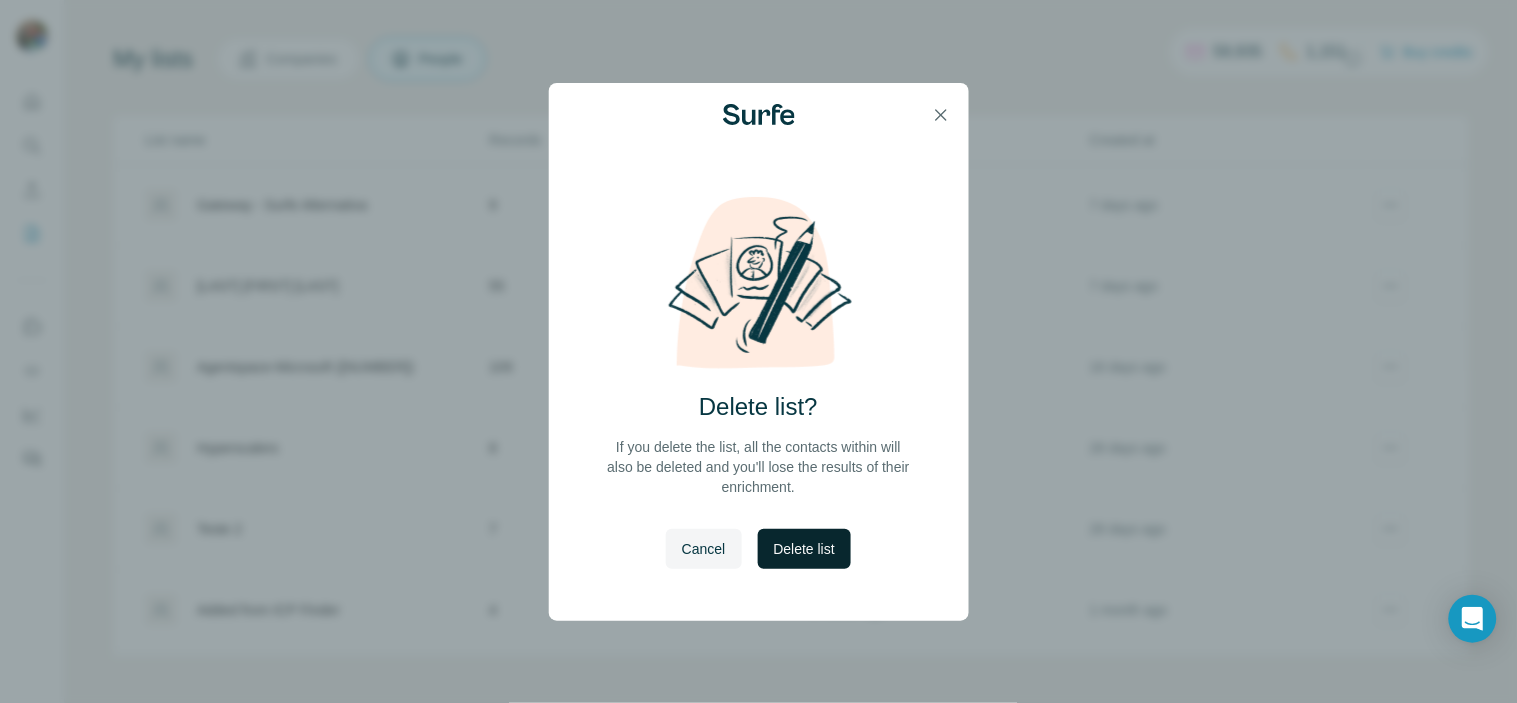 click on "Delete list" at bounding box center (804, 549) 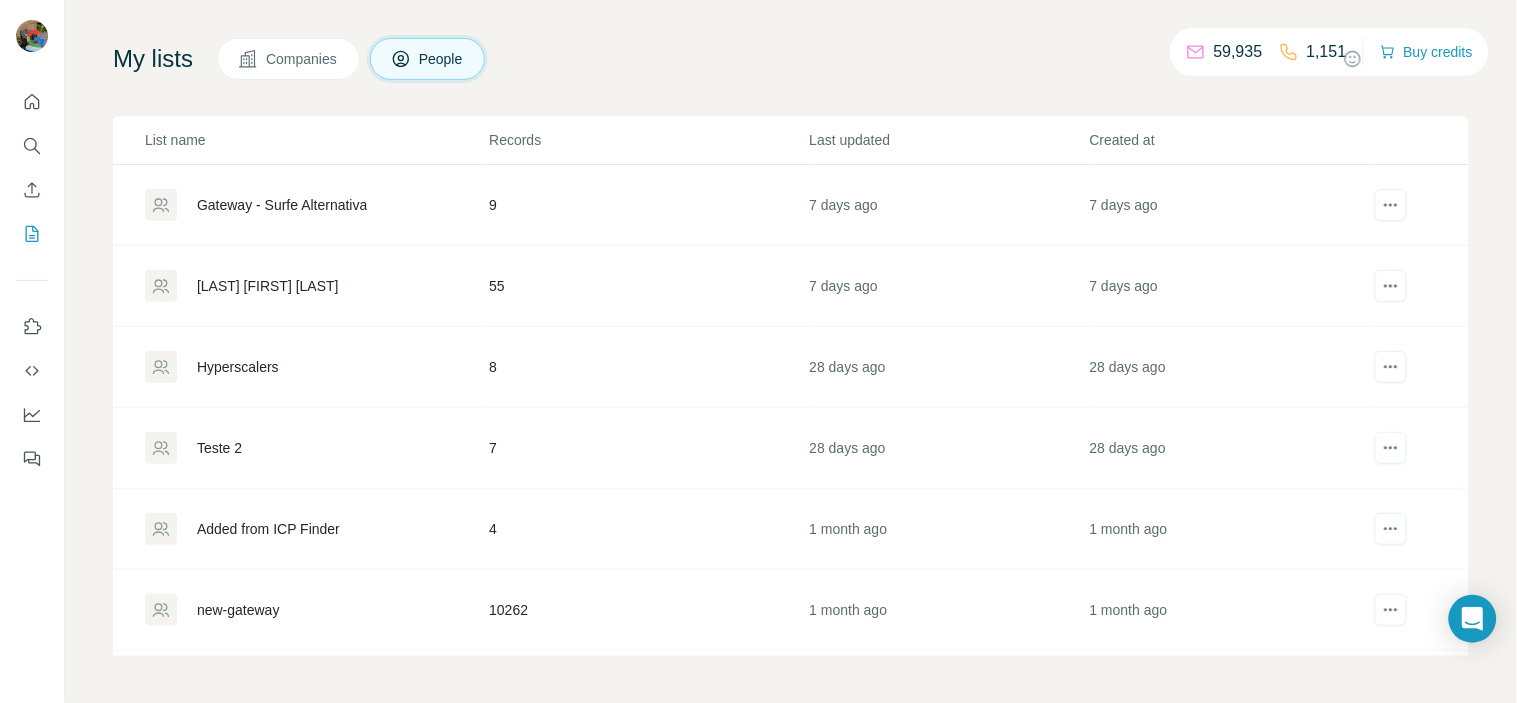 click on "Gateway - Surfe Alternativa" at bounding box center (282, 205) 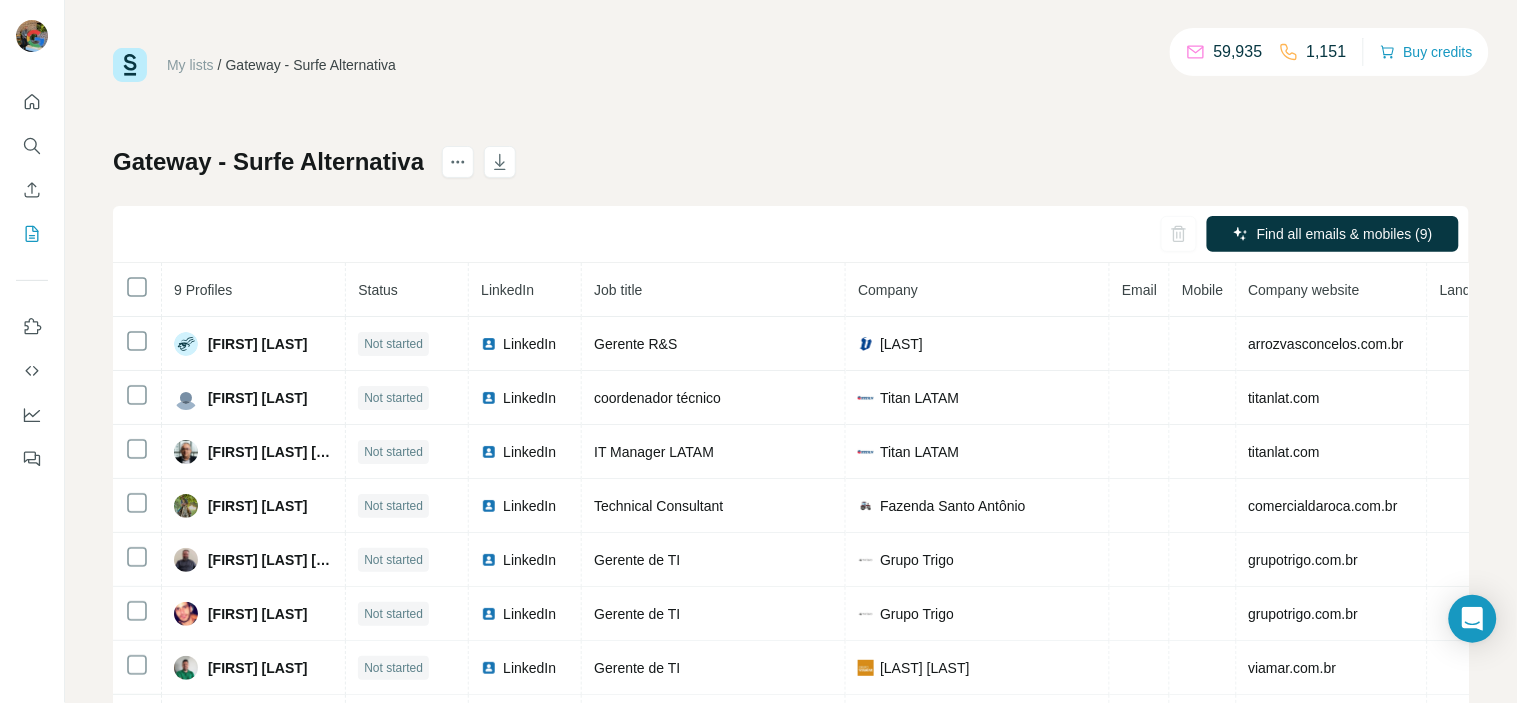 scroll, scrollTop: 30, scrollLeft: 0, axis: vertical 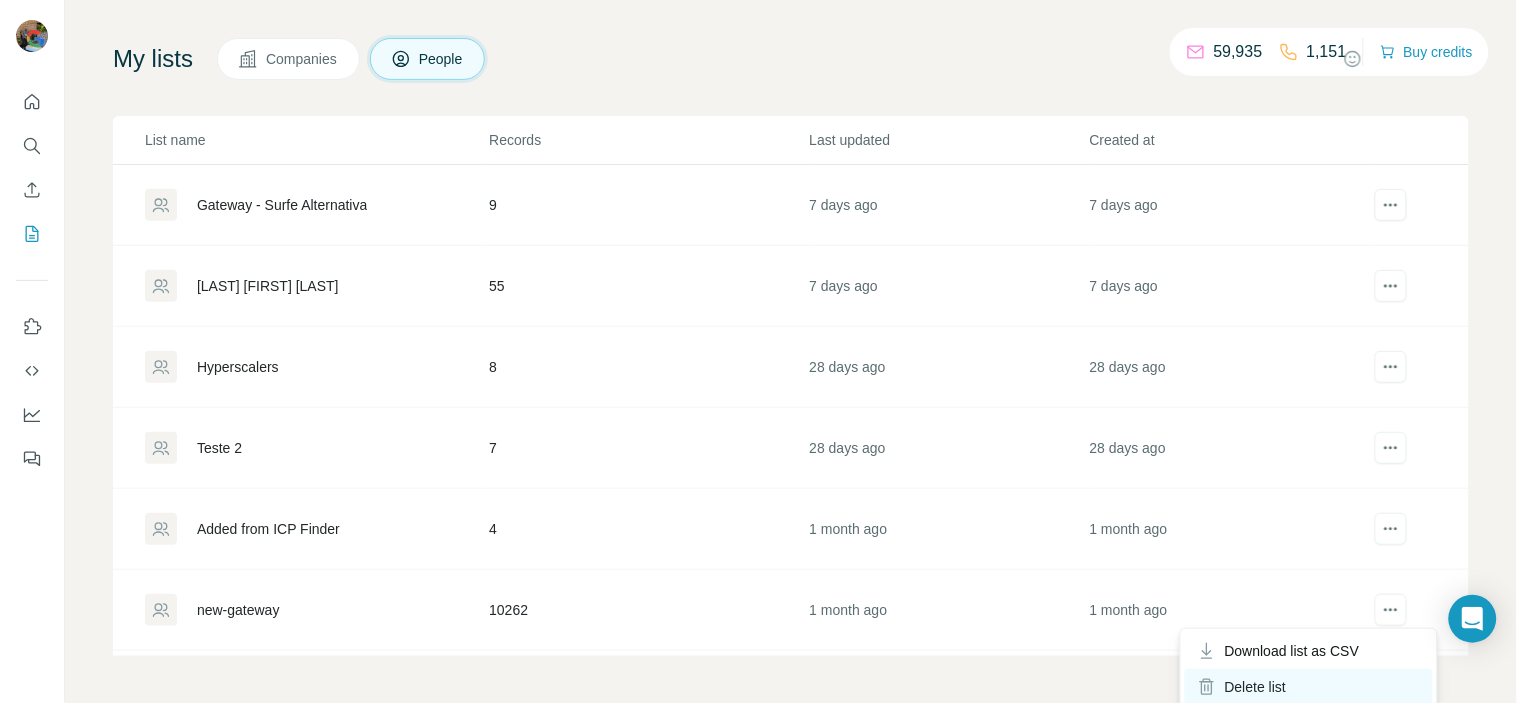 click on "Delete list" at bounding box center (1309, 687) 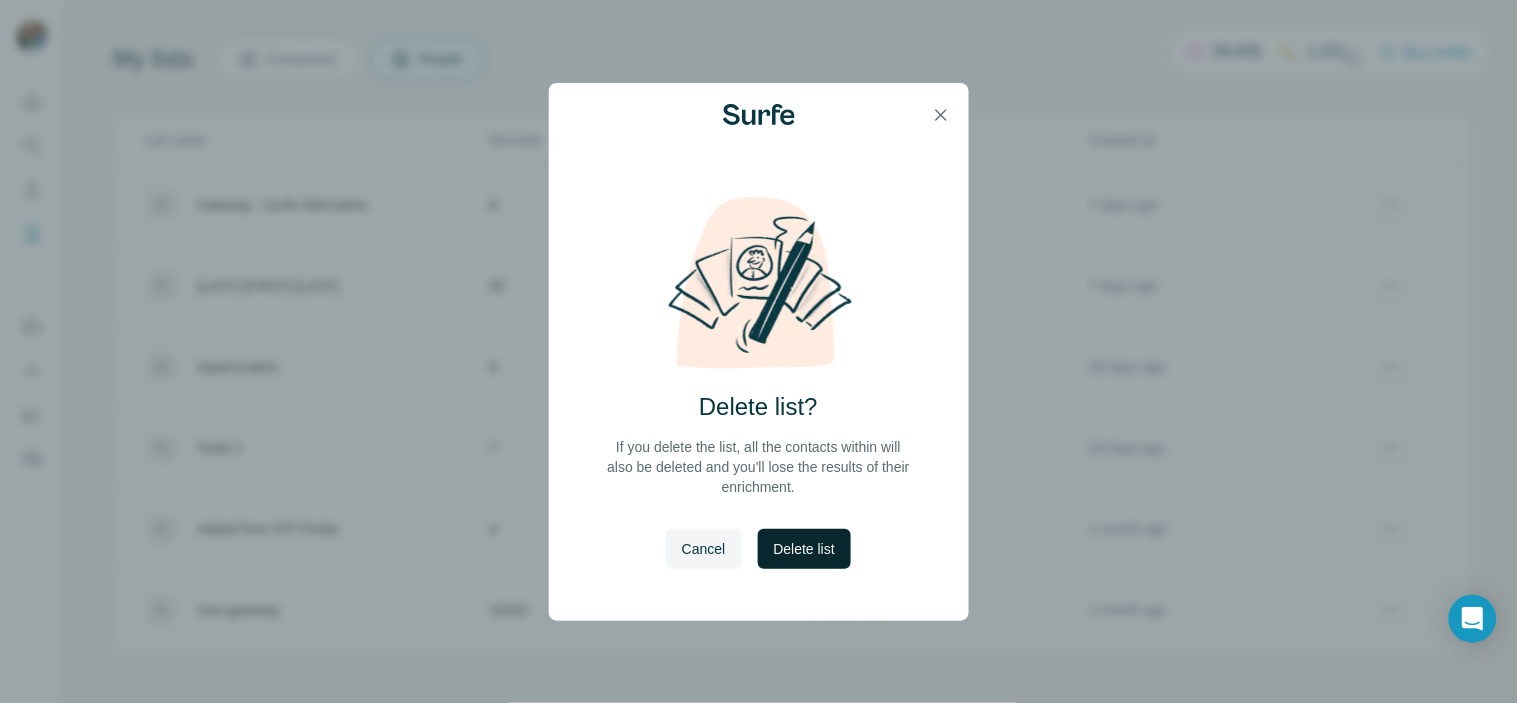 click on "Delete list" at bounding box center [804, 549] 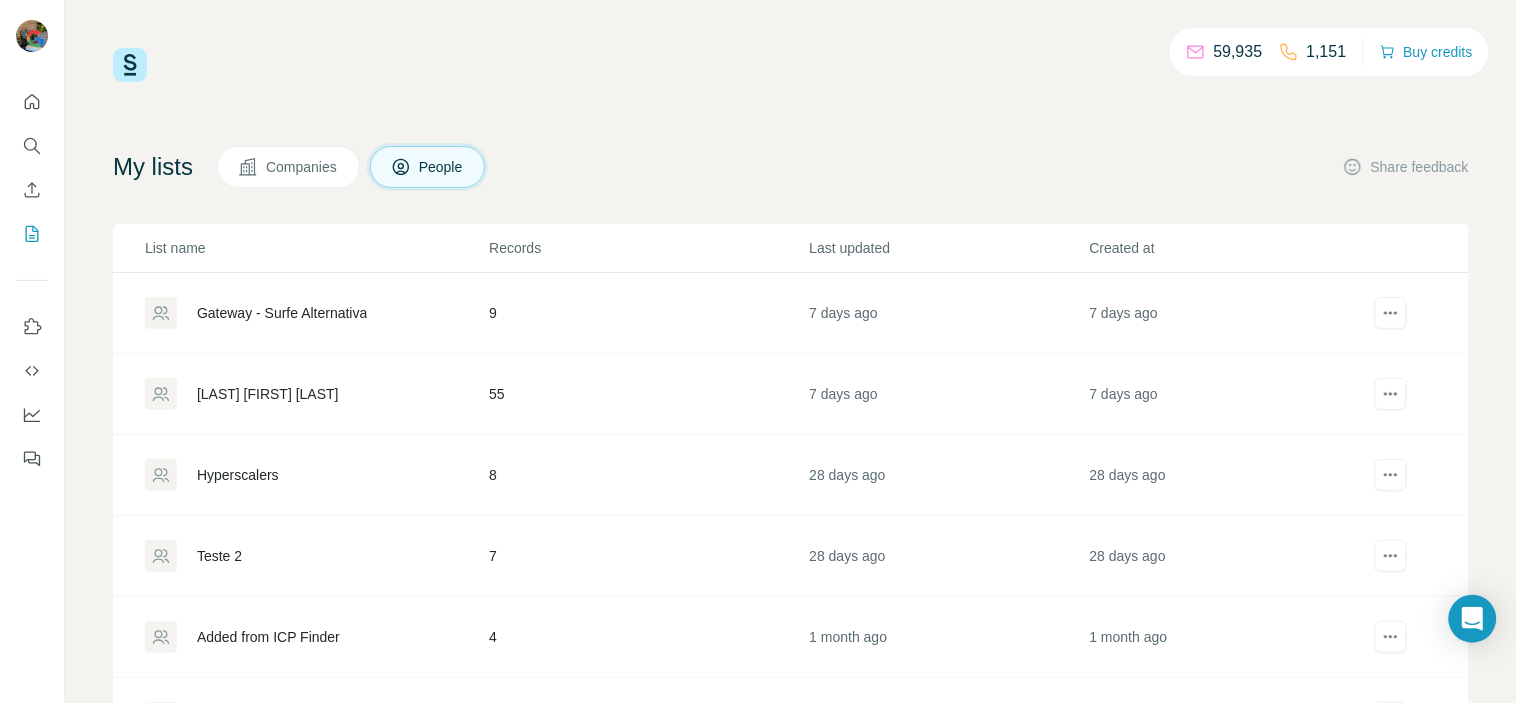 scroll, scrollTop: 108, scrollLeft: 0, axis: vertical 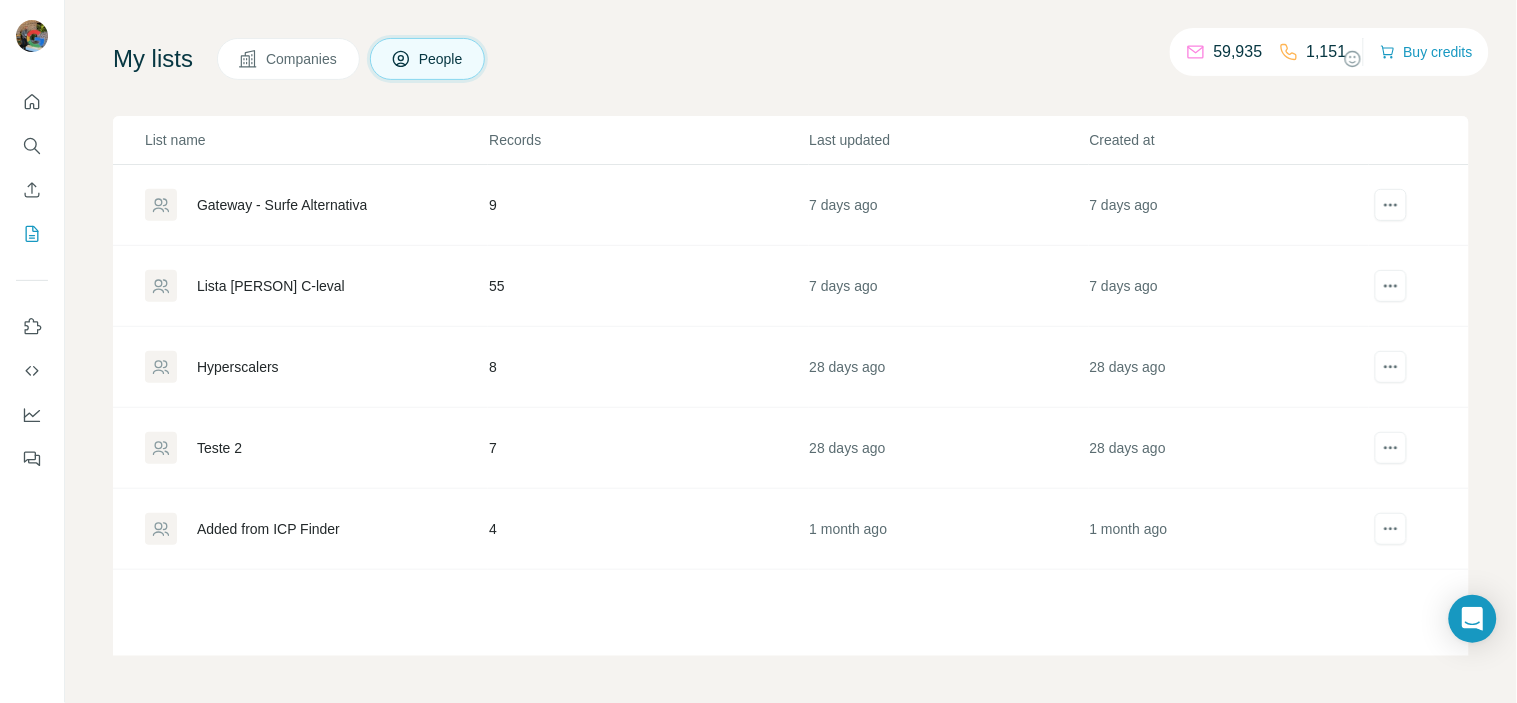 click on "Gateway - Surfe Alternativa" at bounding box center (316, 205) 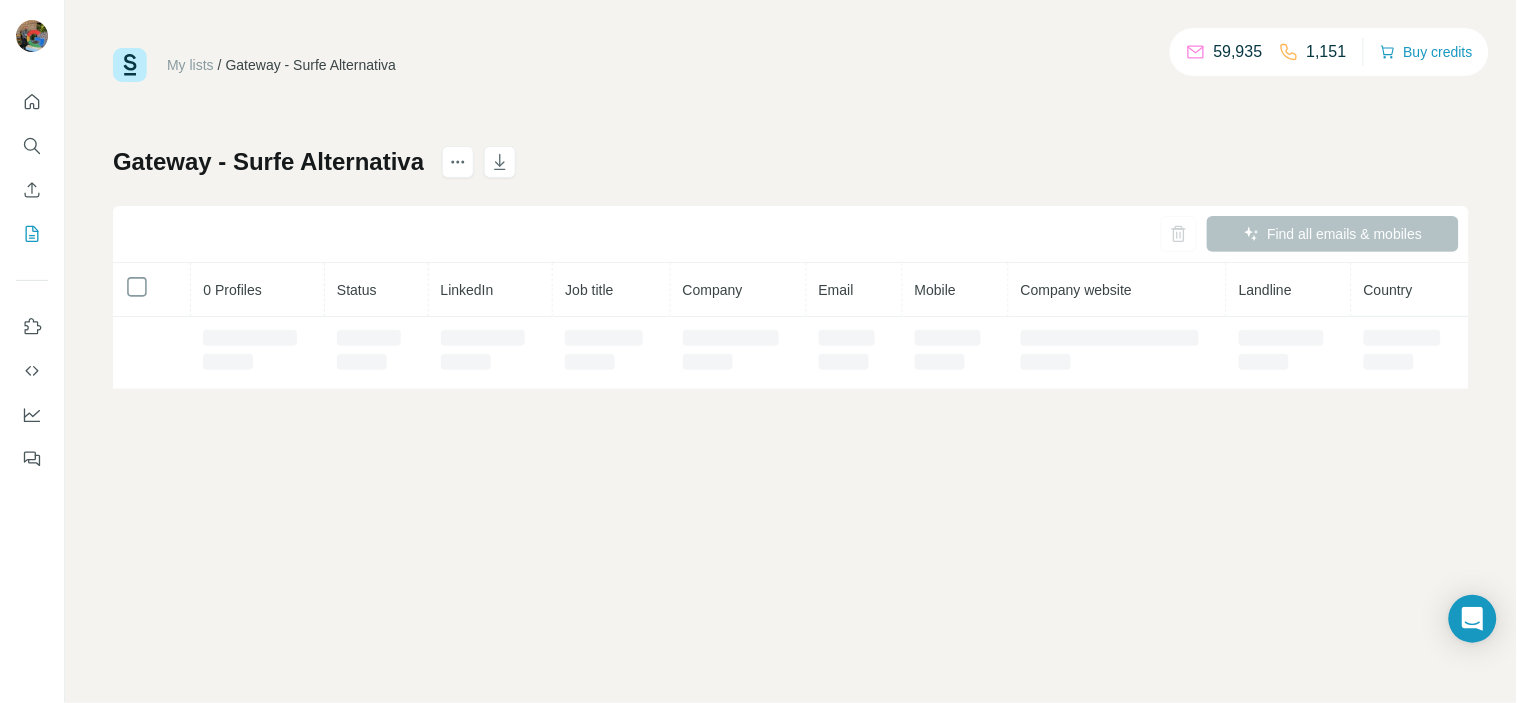 scroll, scrollTop: 0, scrollLeft: 0, axis: both 